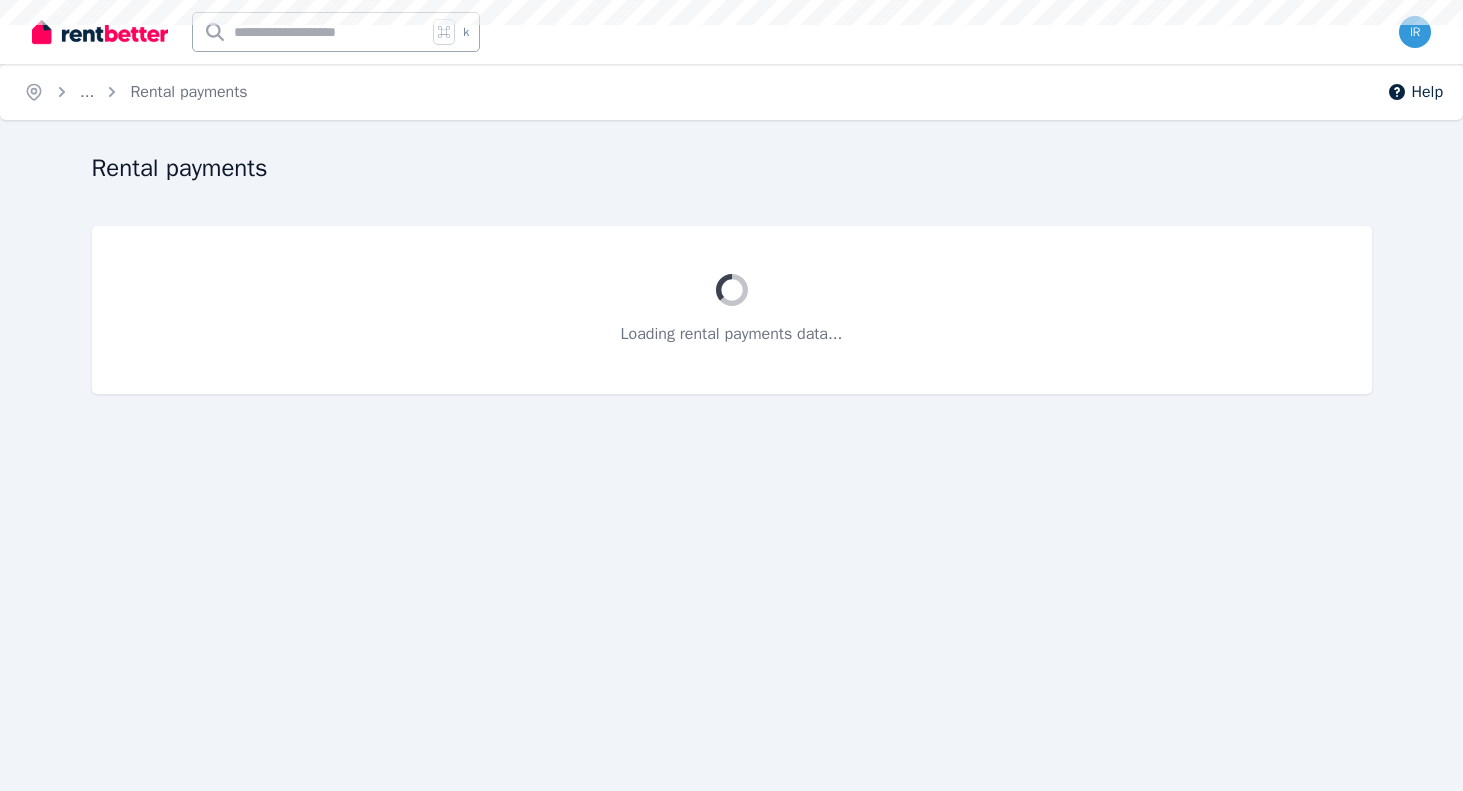 scroll, scrollTop: 0, scrollLeft: 0, axis: both 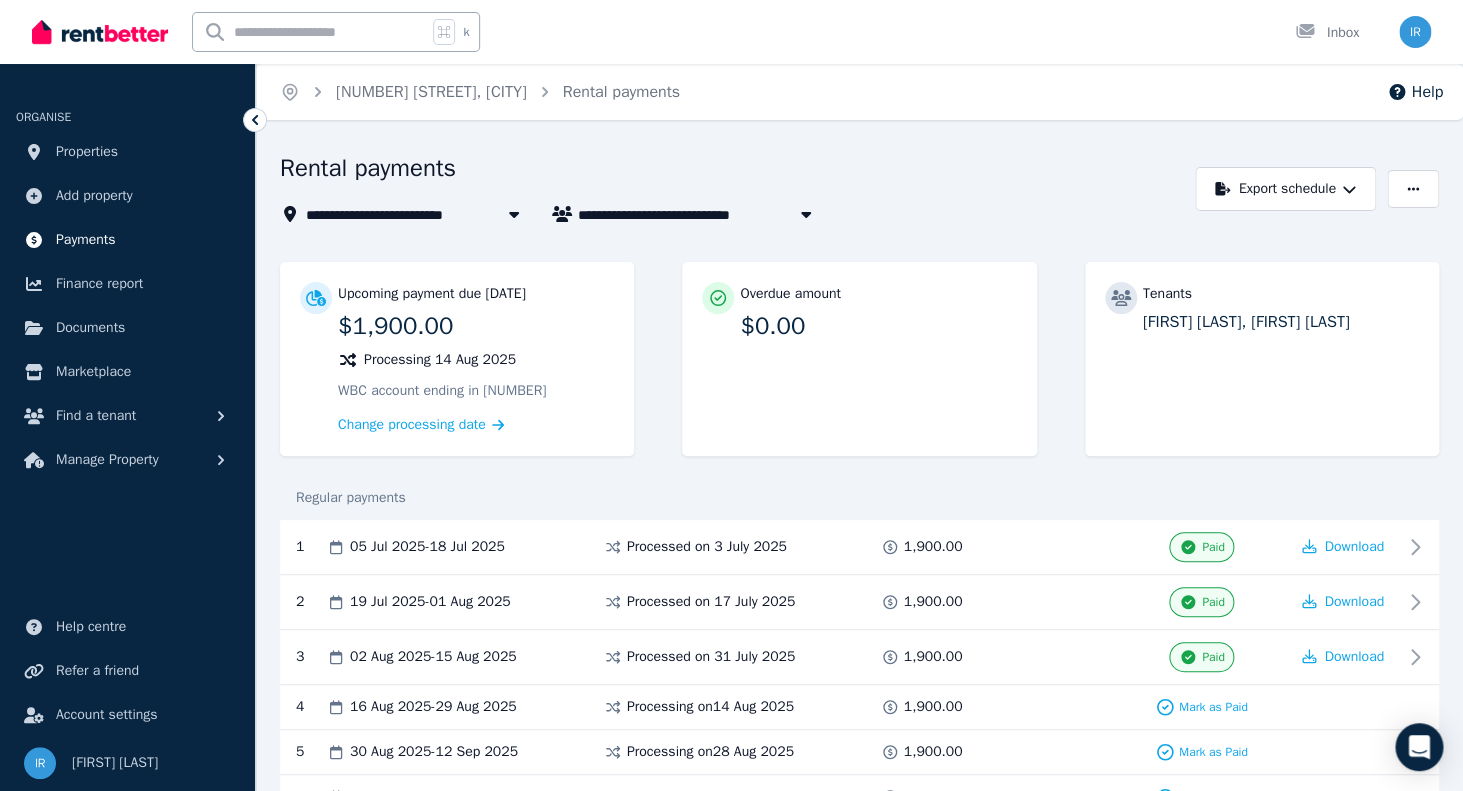 click on "Payments" at bounding box center [86, 240] 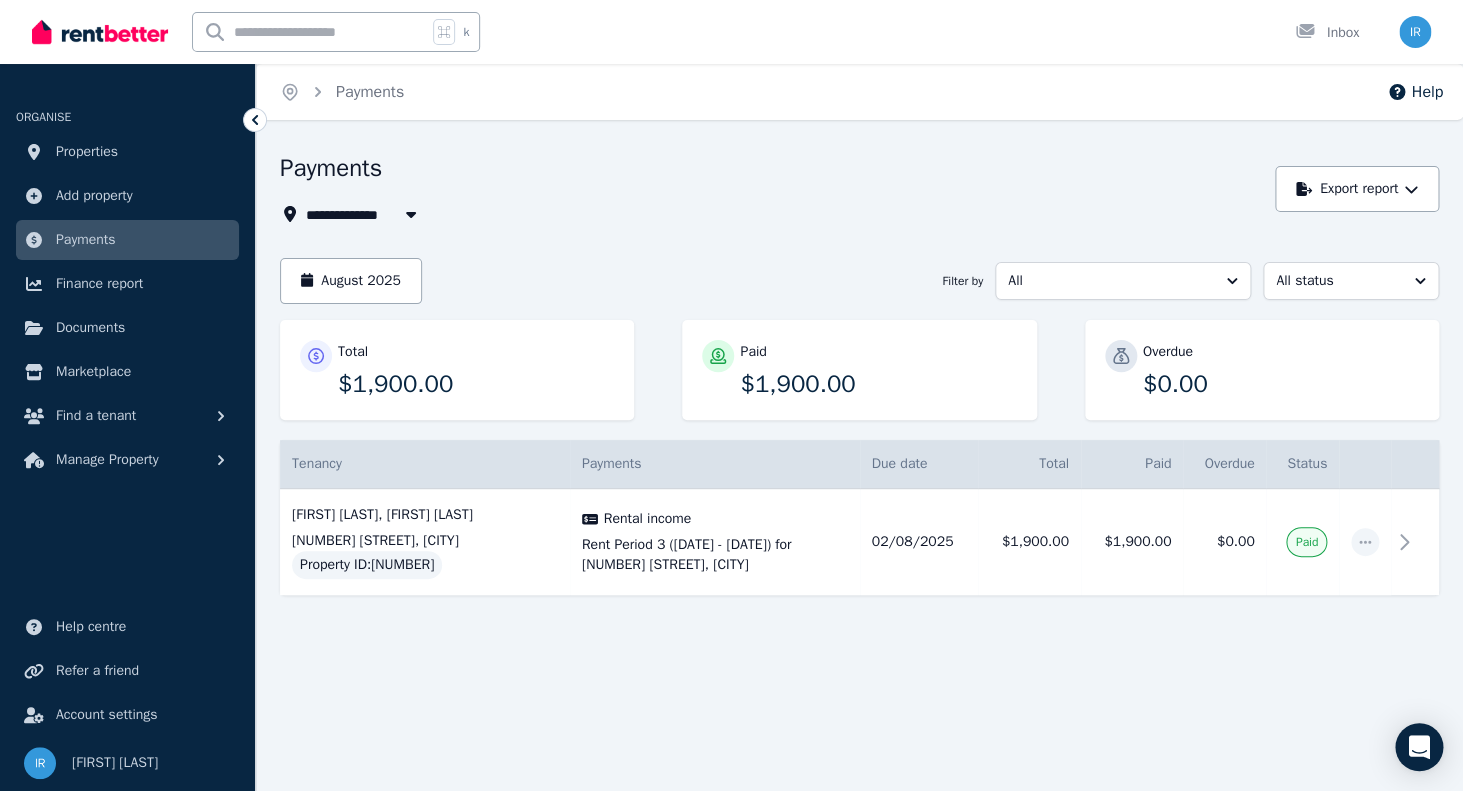 click at bounding box center (411, 214) 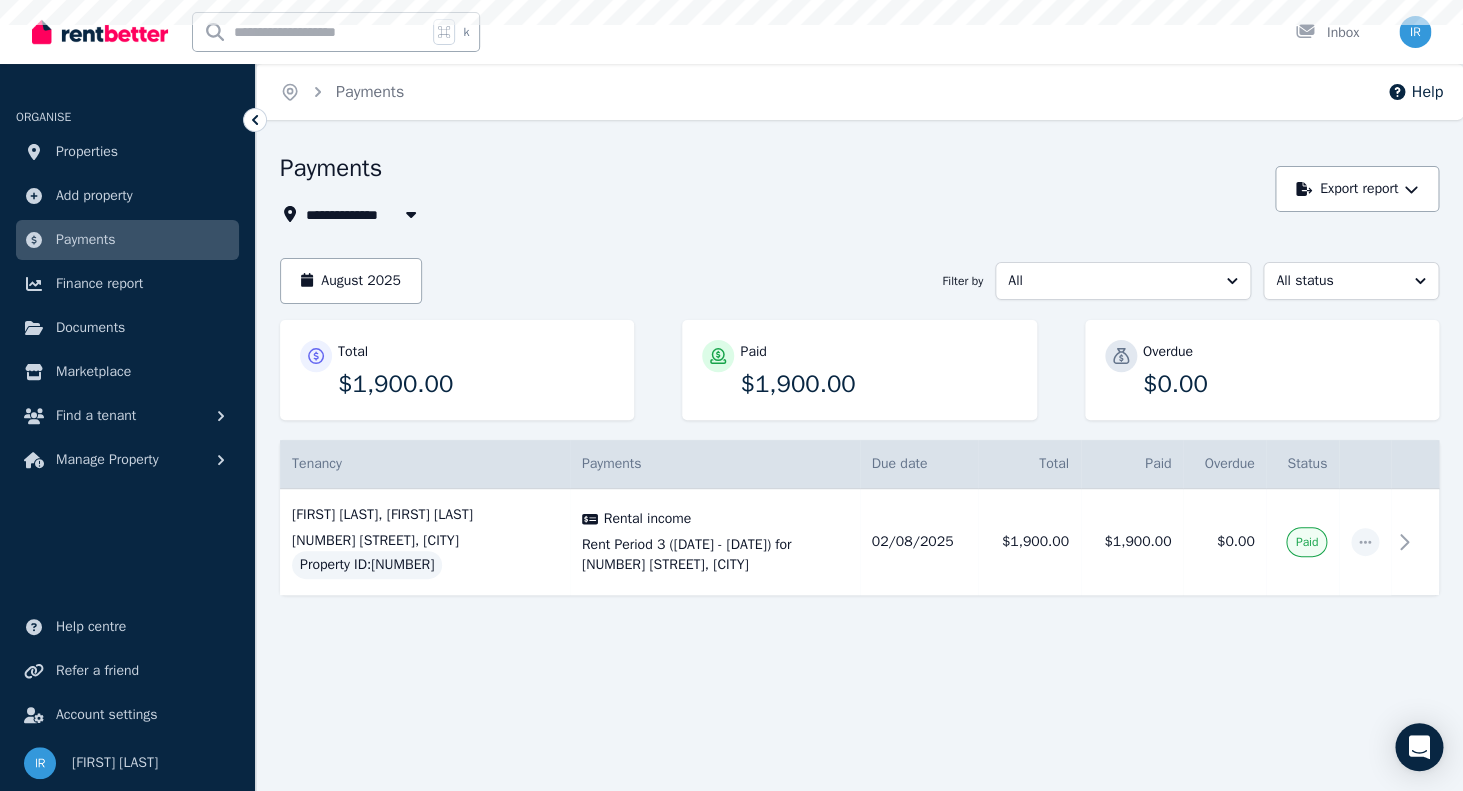 click on "Payments" at bounding box center [772, 171] 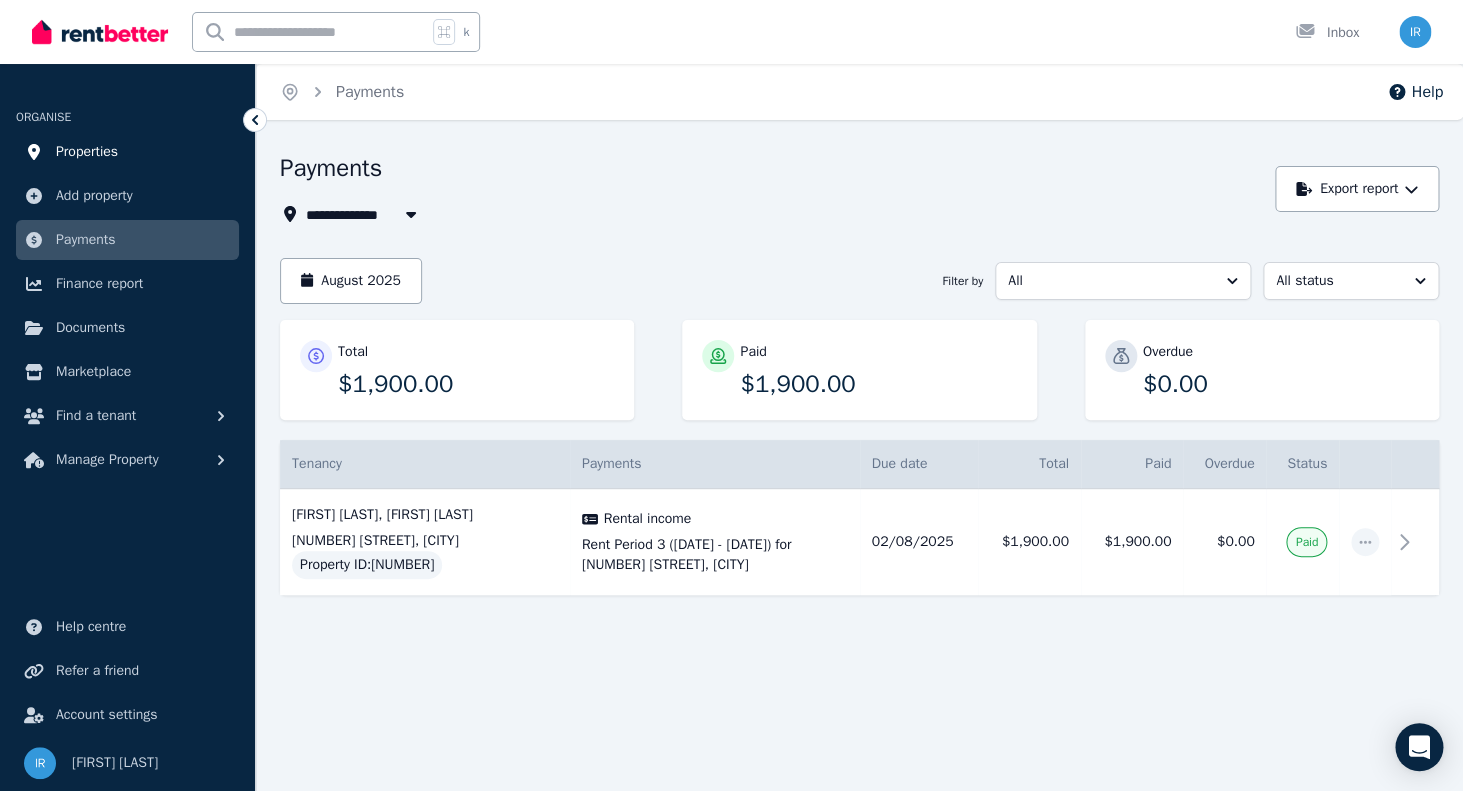 click on "Properties" at bounding box center [87, 152] 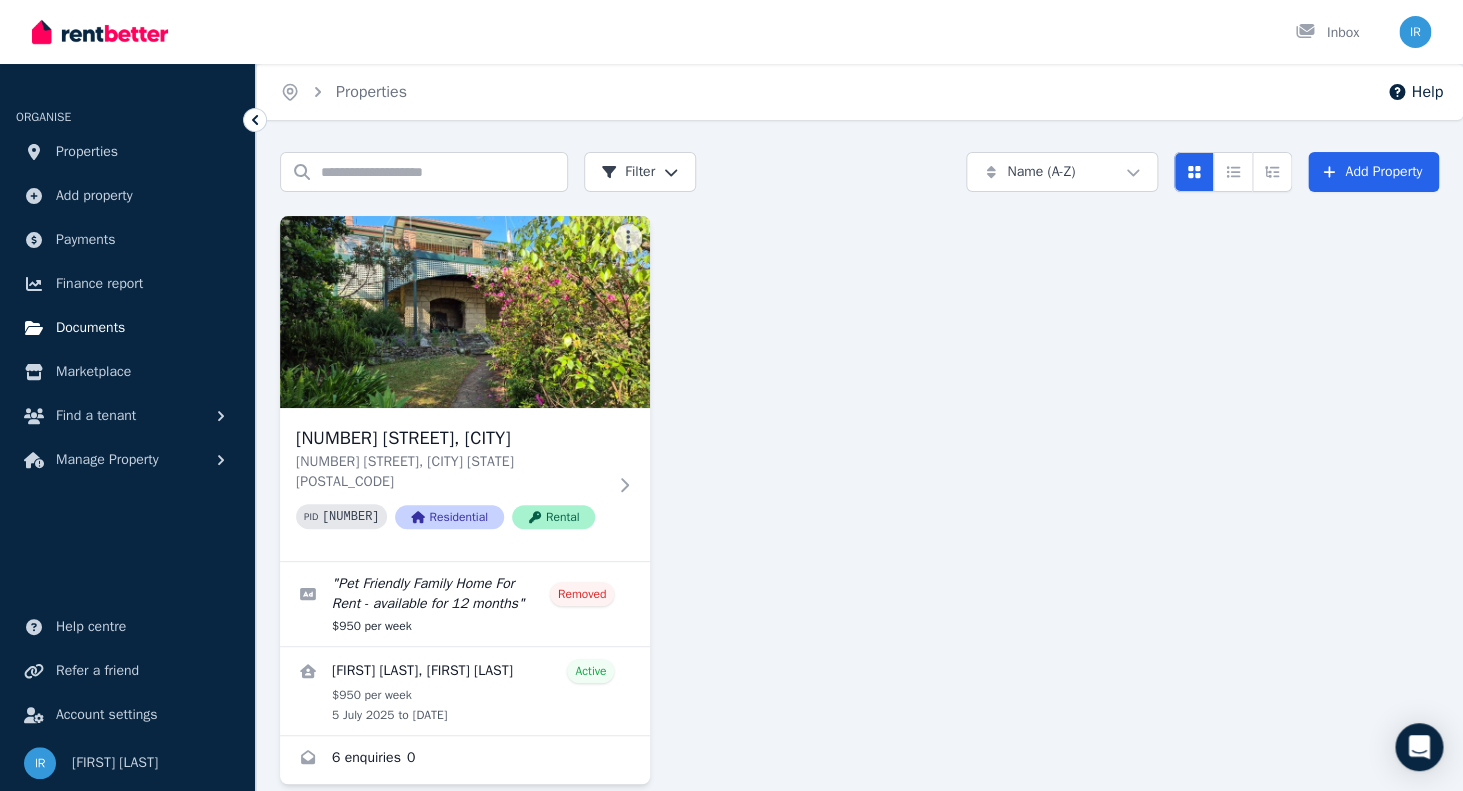 click on "Documents" at bounding box center [90, 328] 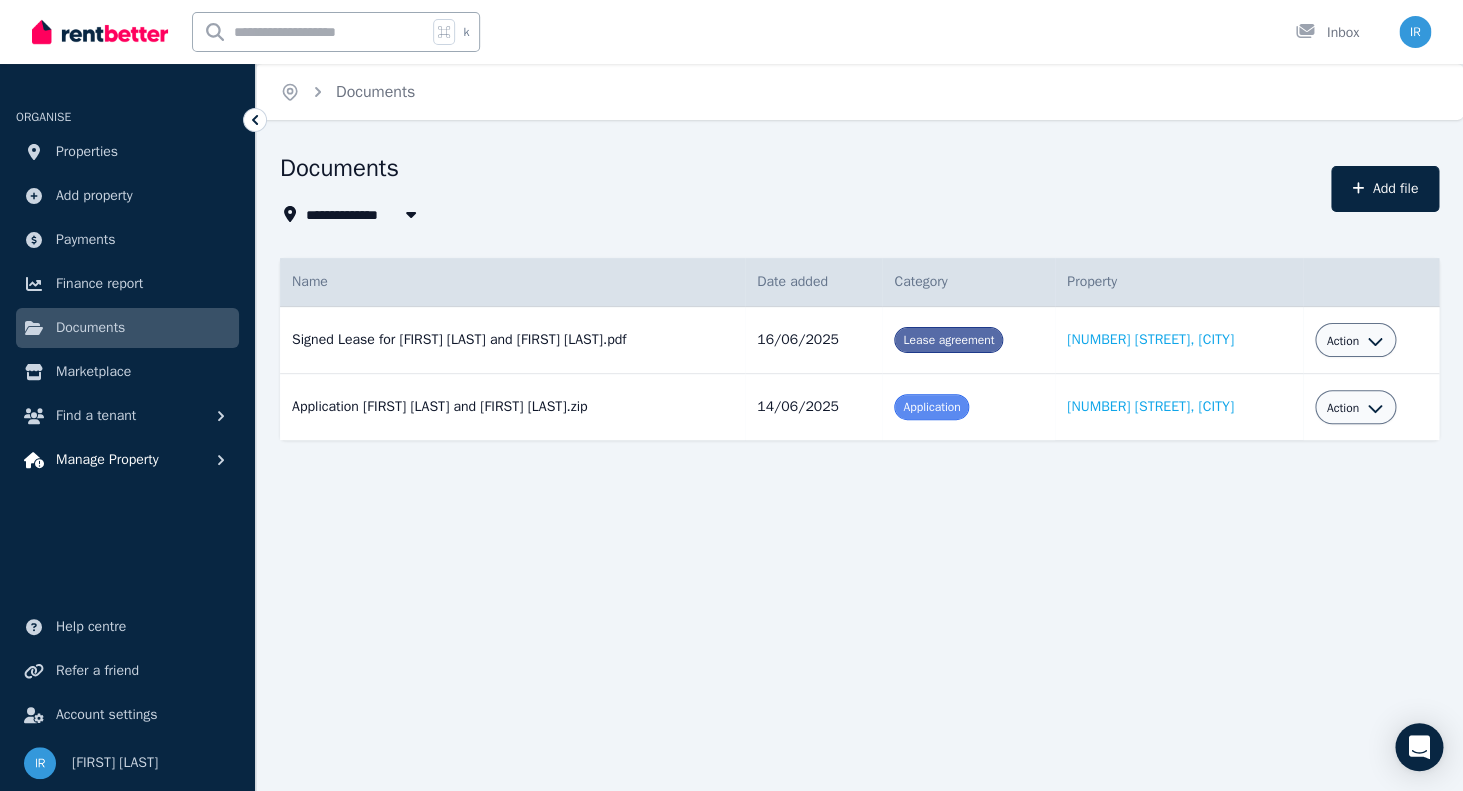 click on "Manage Property" at bounding box center [107, 460] 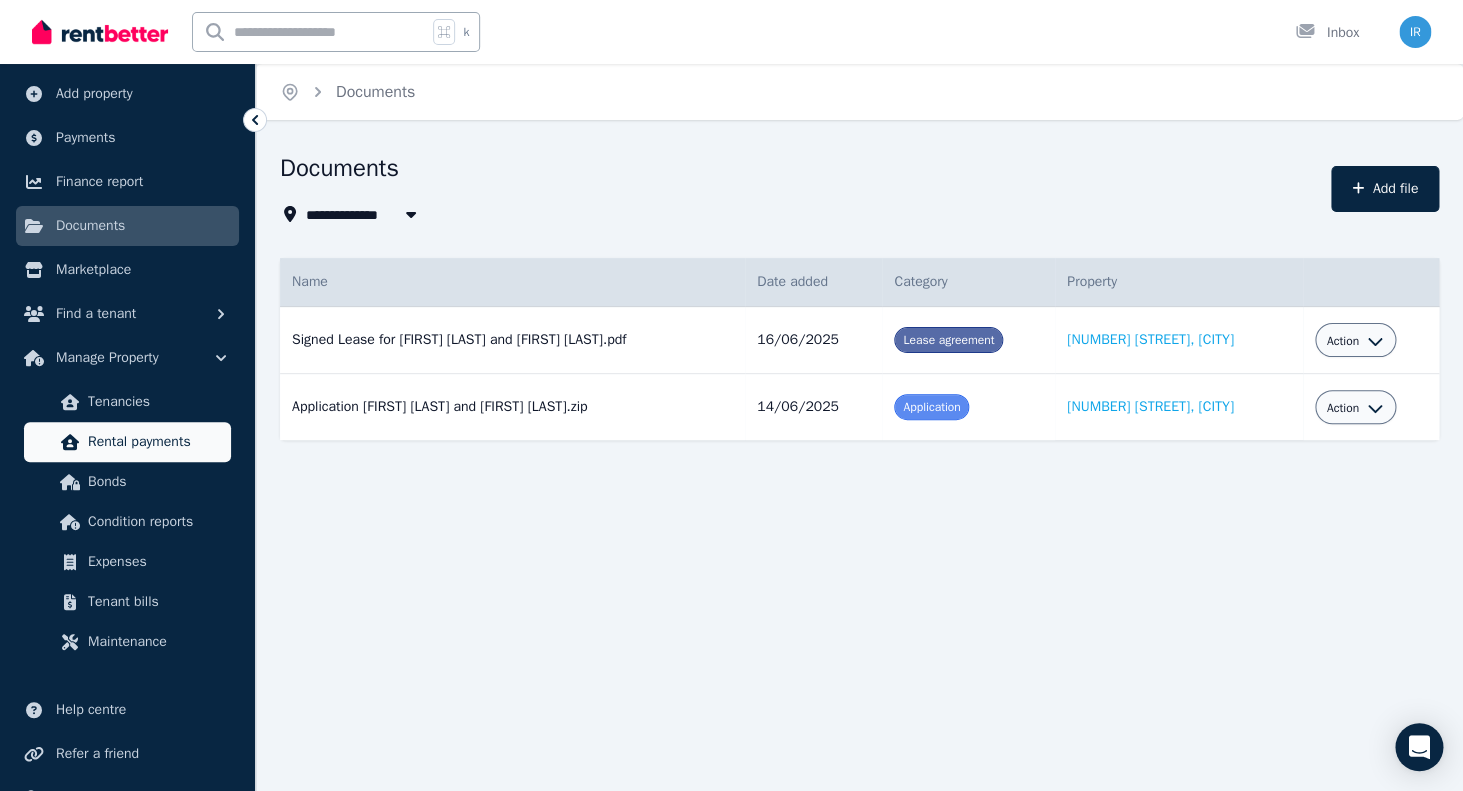 scroll, scrollTop: 105, scrollLeft: 0, axis: vertical 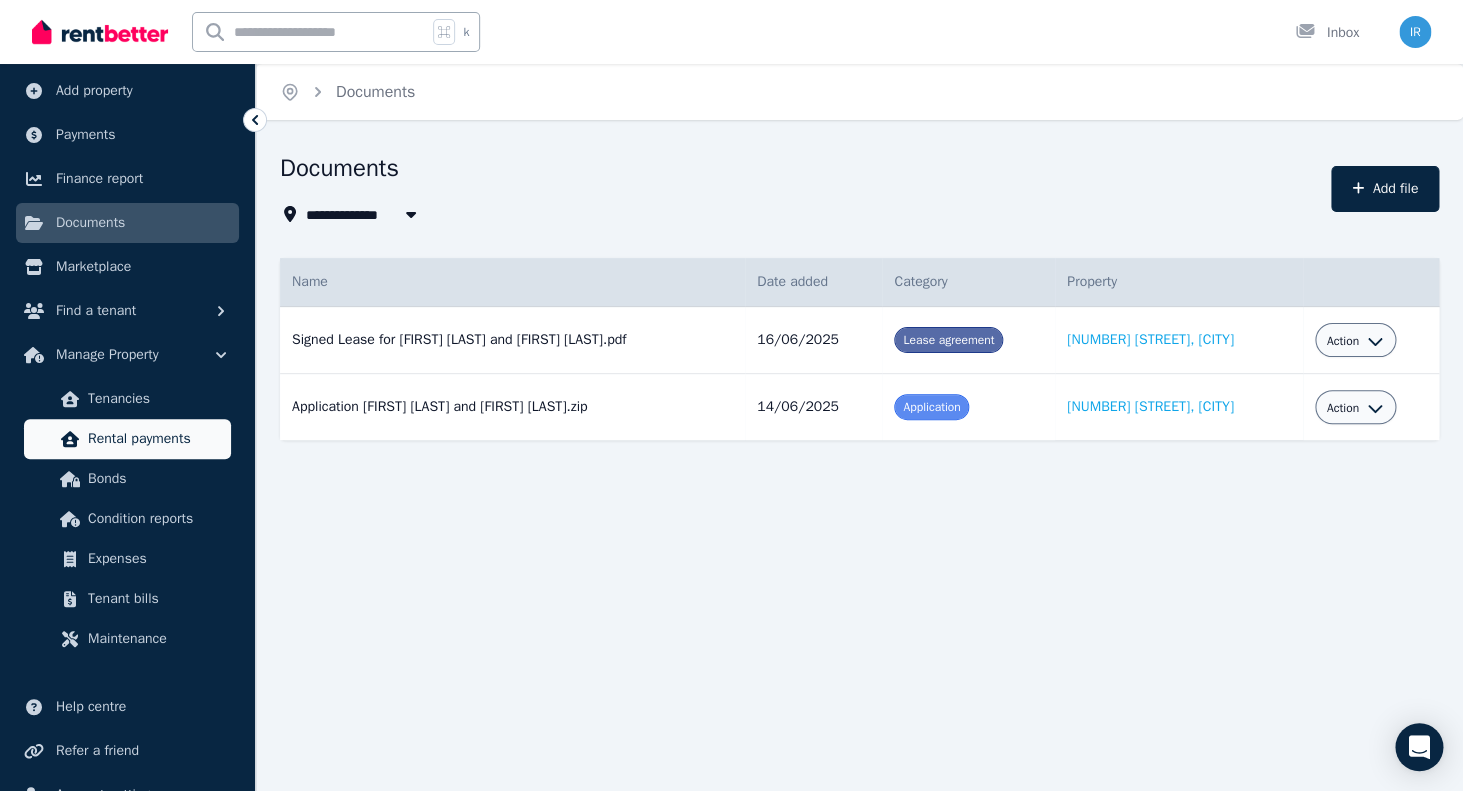 click on "Expenses" at bounding box center [155, 559] 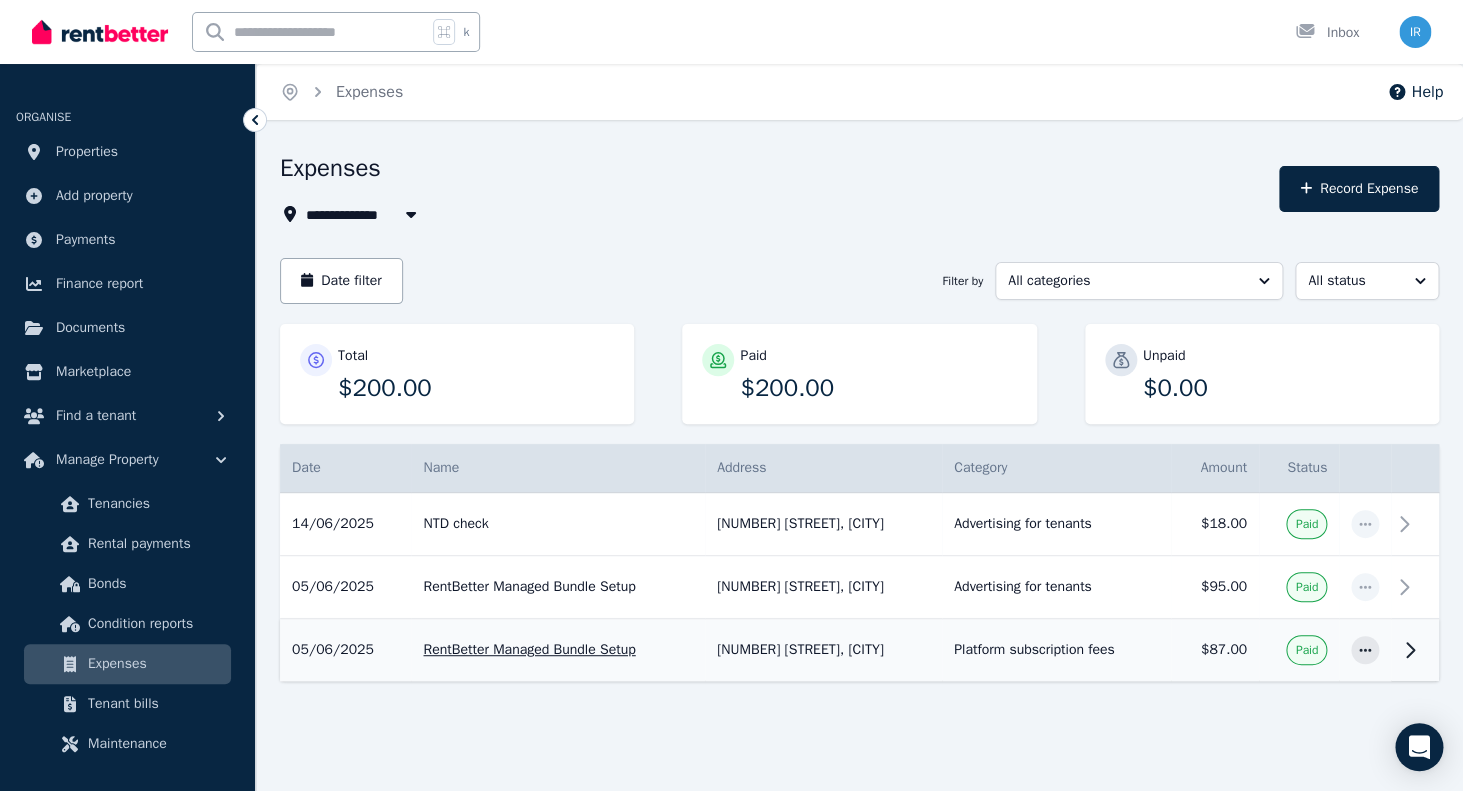 click on "Platform subscription fees" at bounding box center [1056, 650] 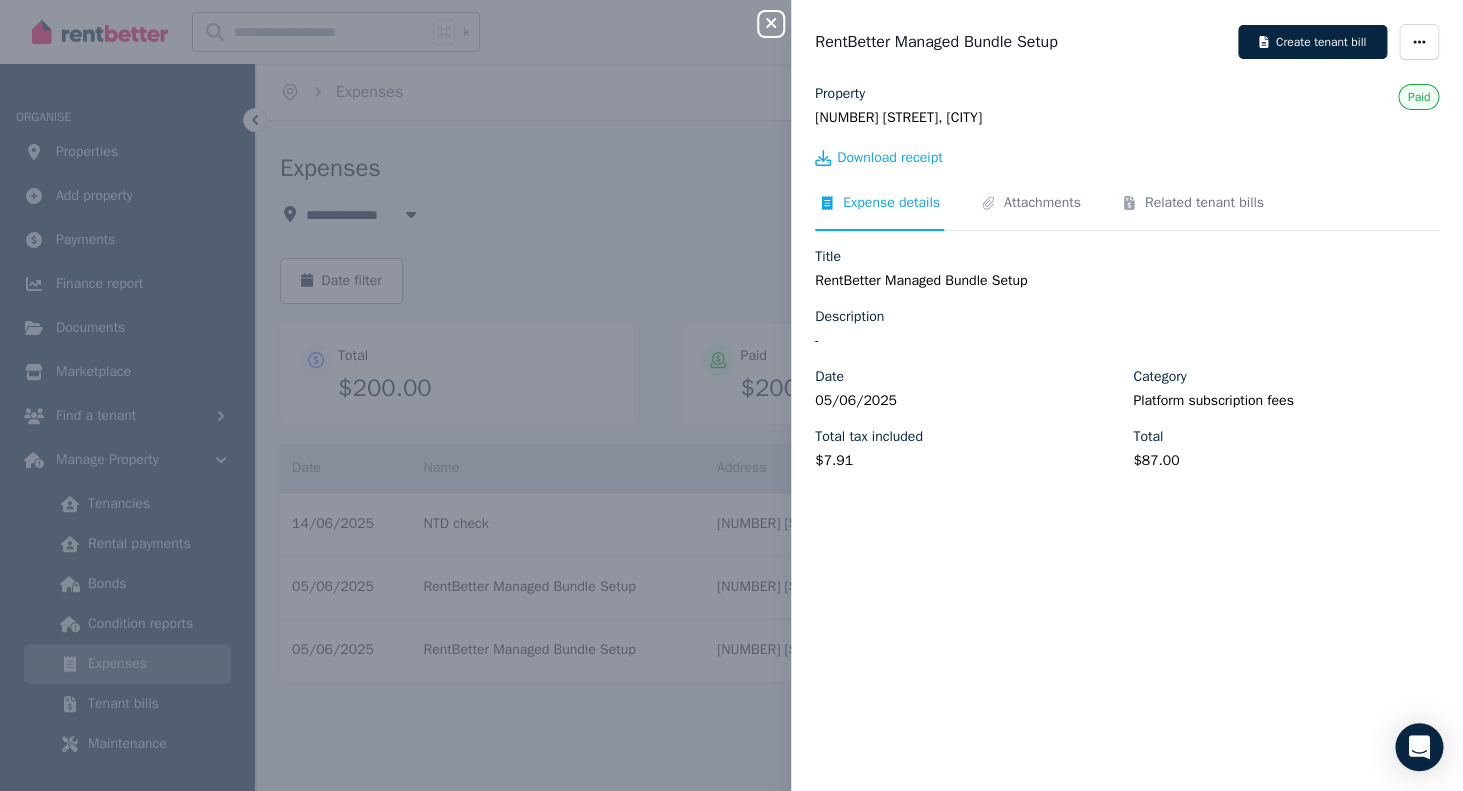 click 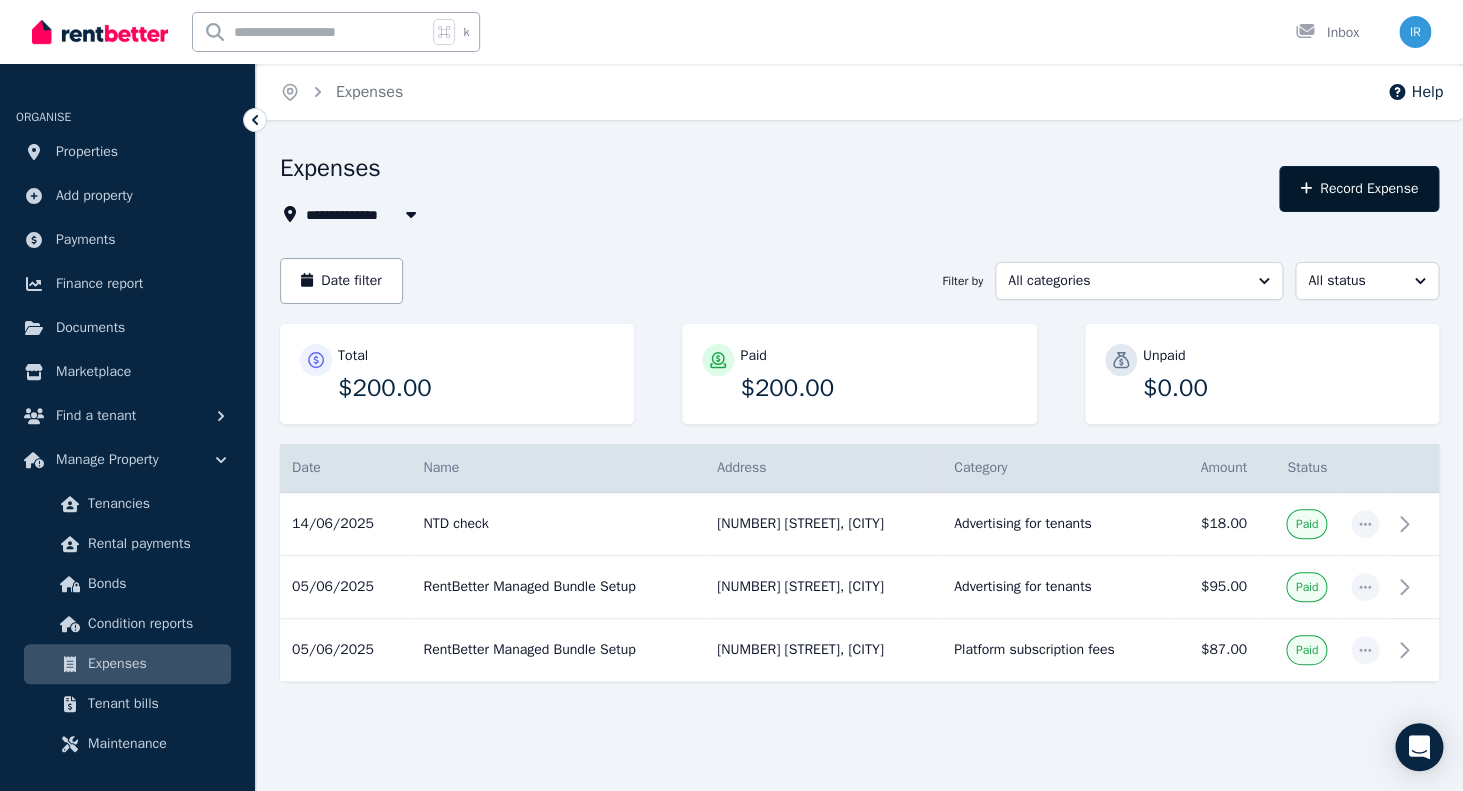click on "Record Expense" at bounding box center [1359, 189] 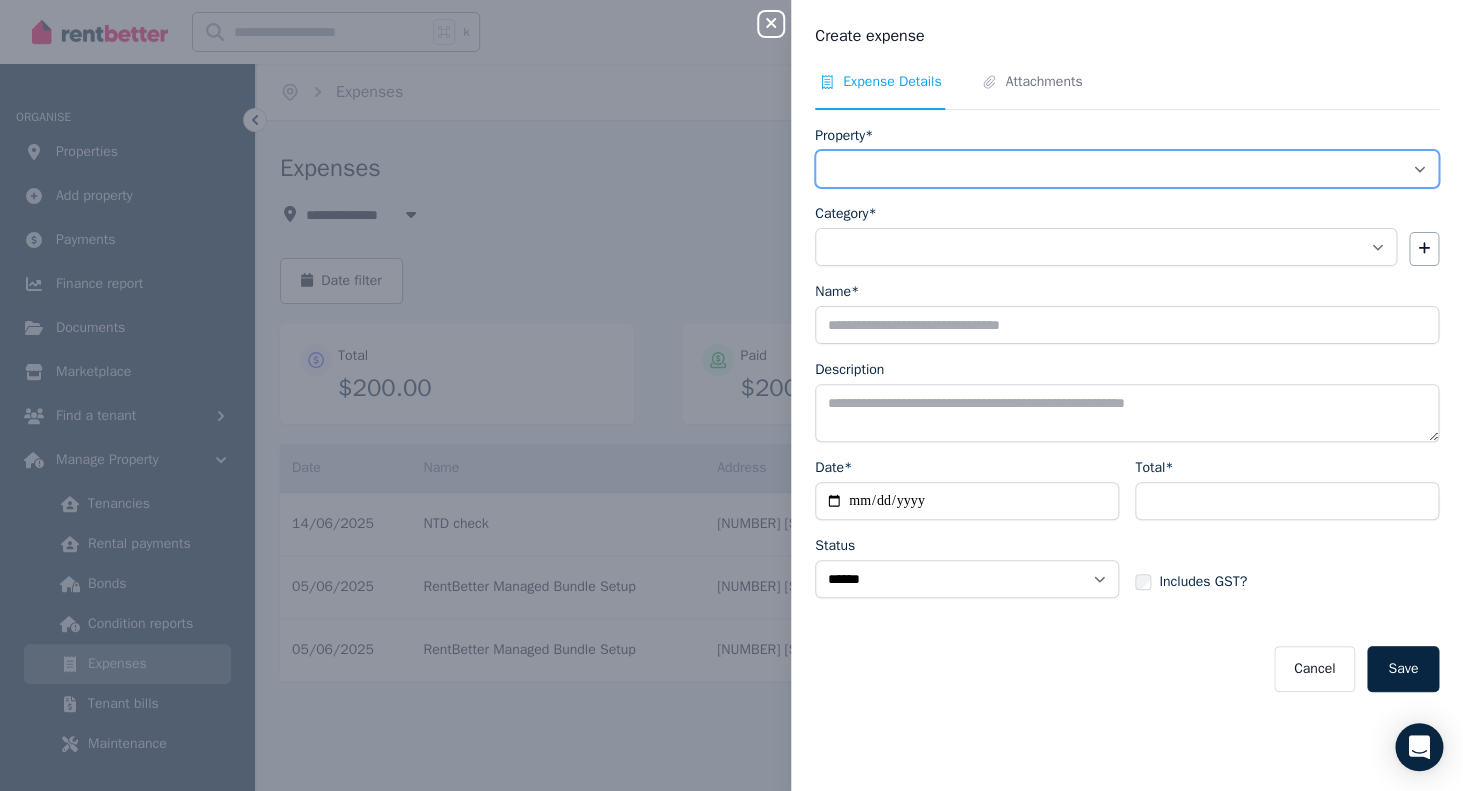 select on "**********" 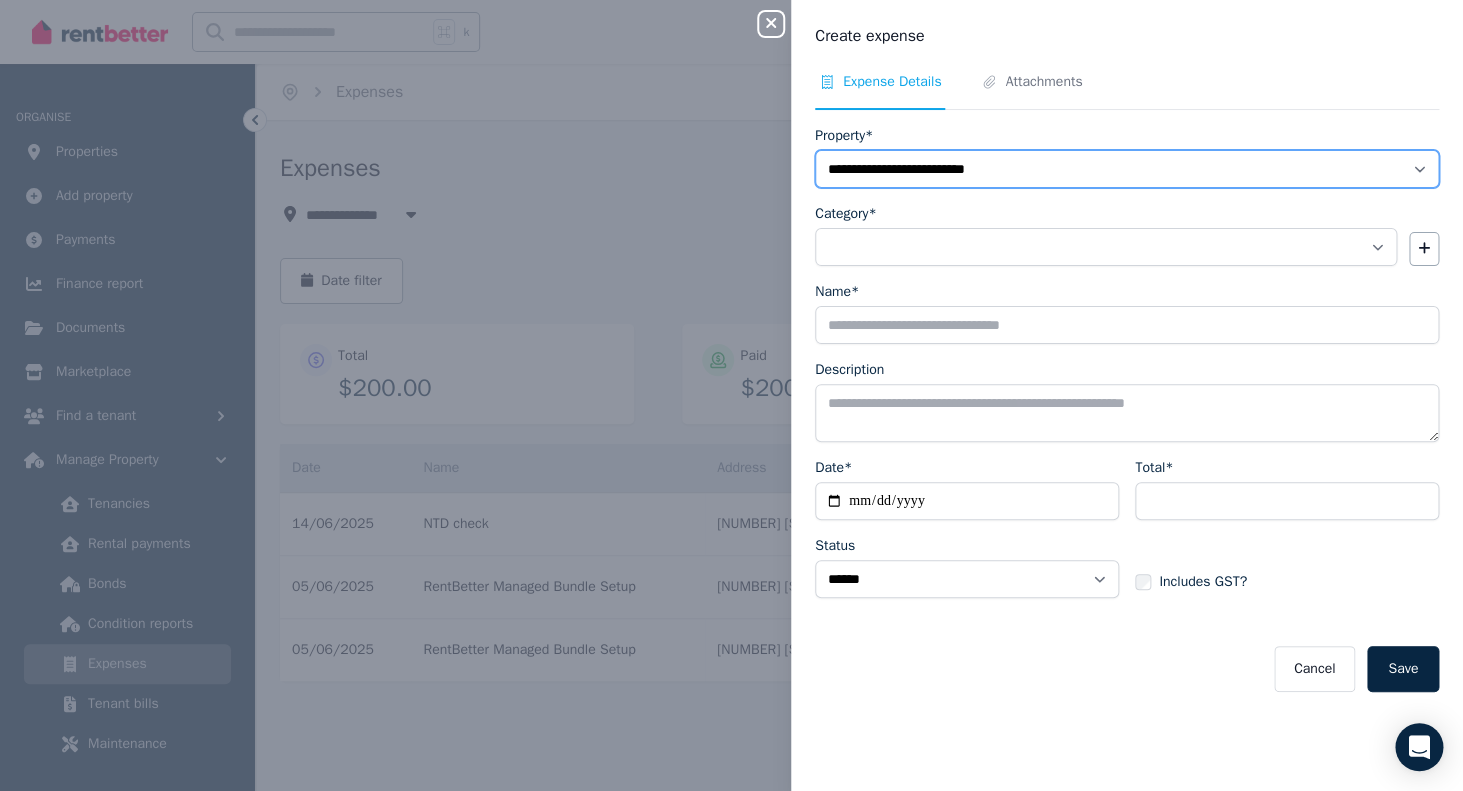 click on "**********" at bounding box center [0, 0] 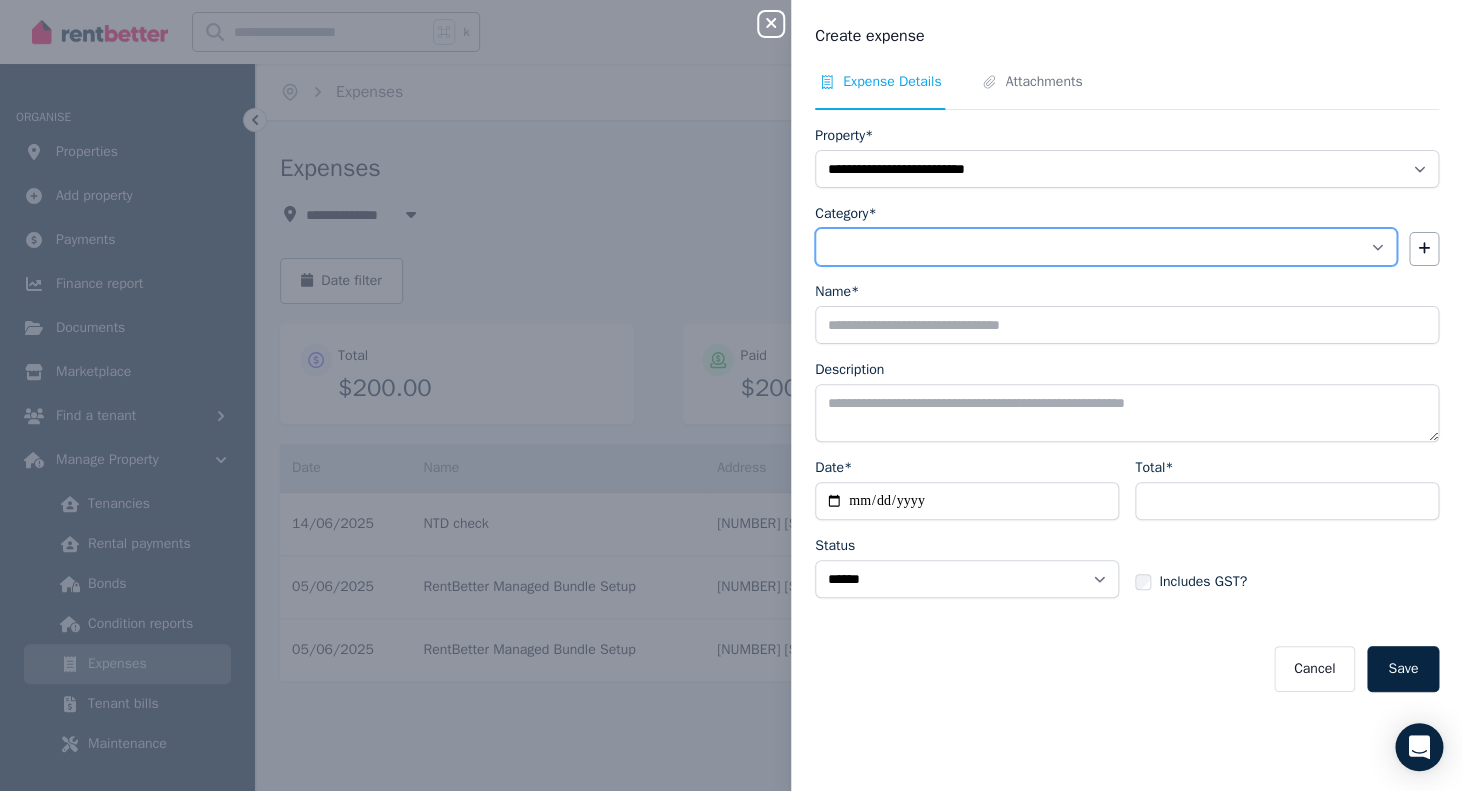 click on "**********" at bounding box center (1106, 247) 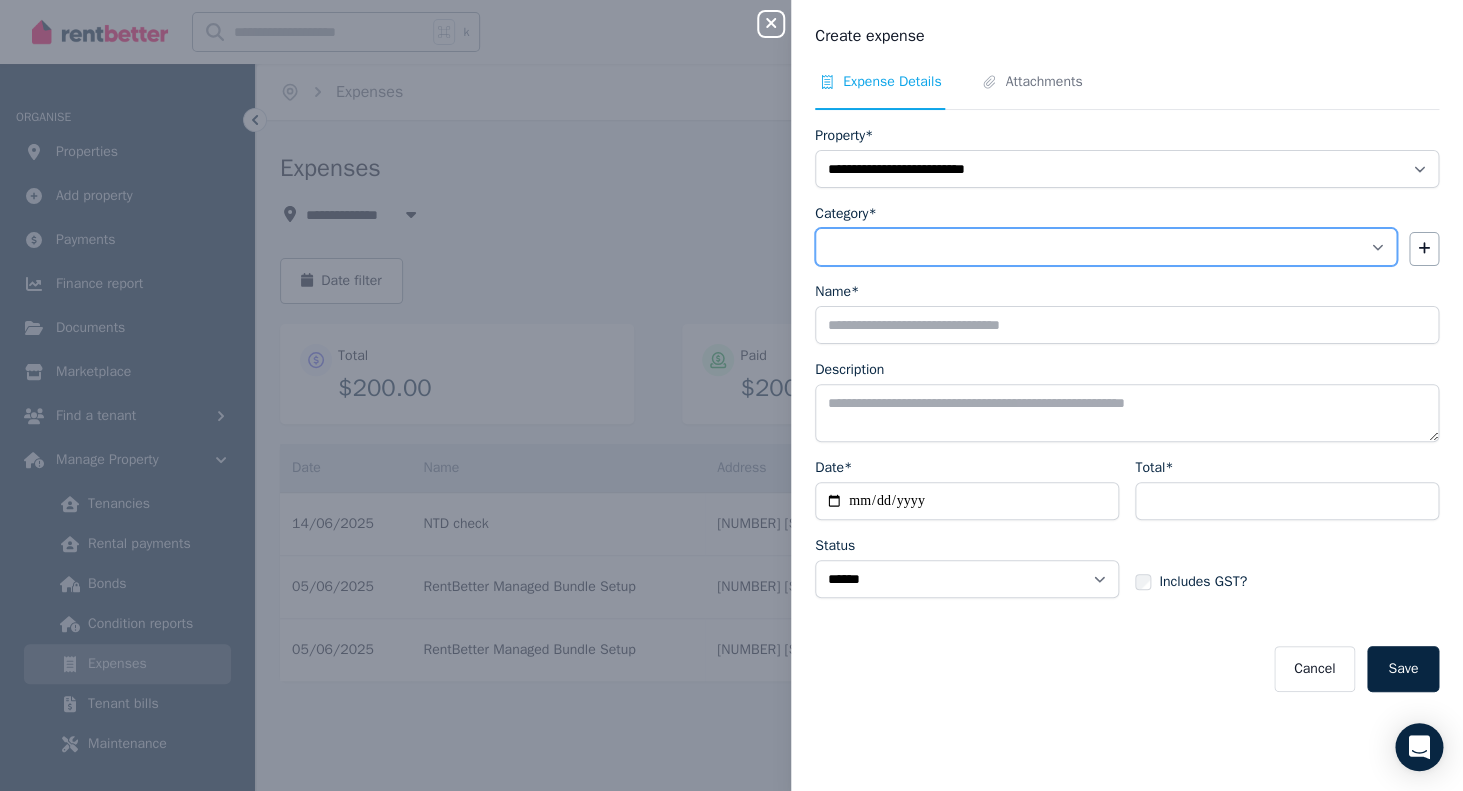 select on "**********" 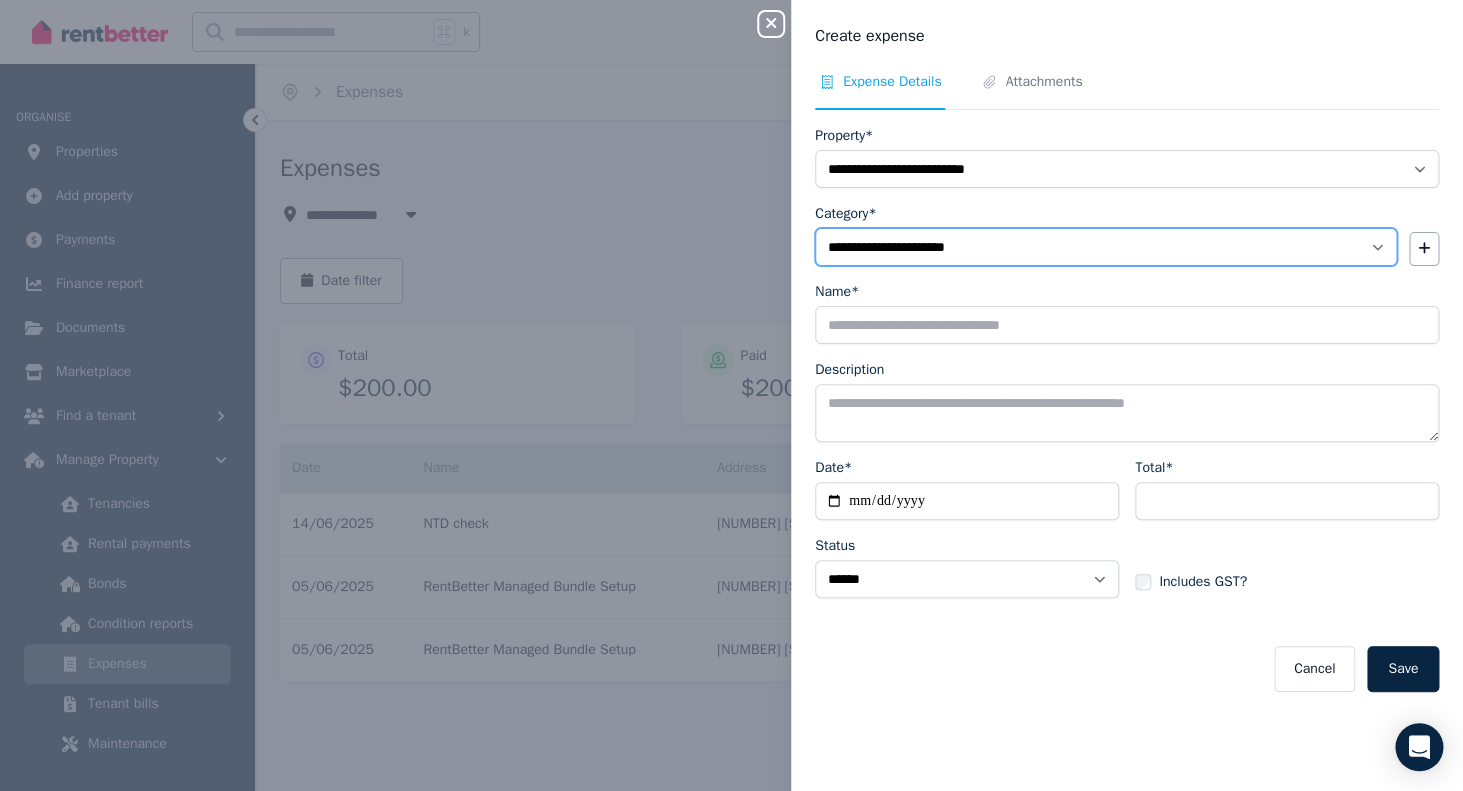 click on "**********" at bounding box center [0, 0] 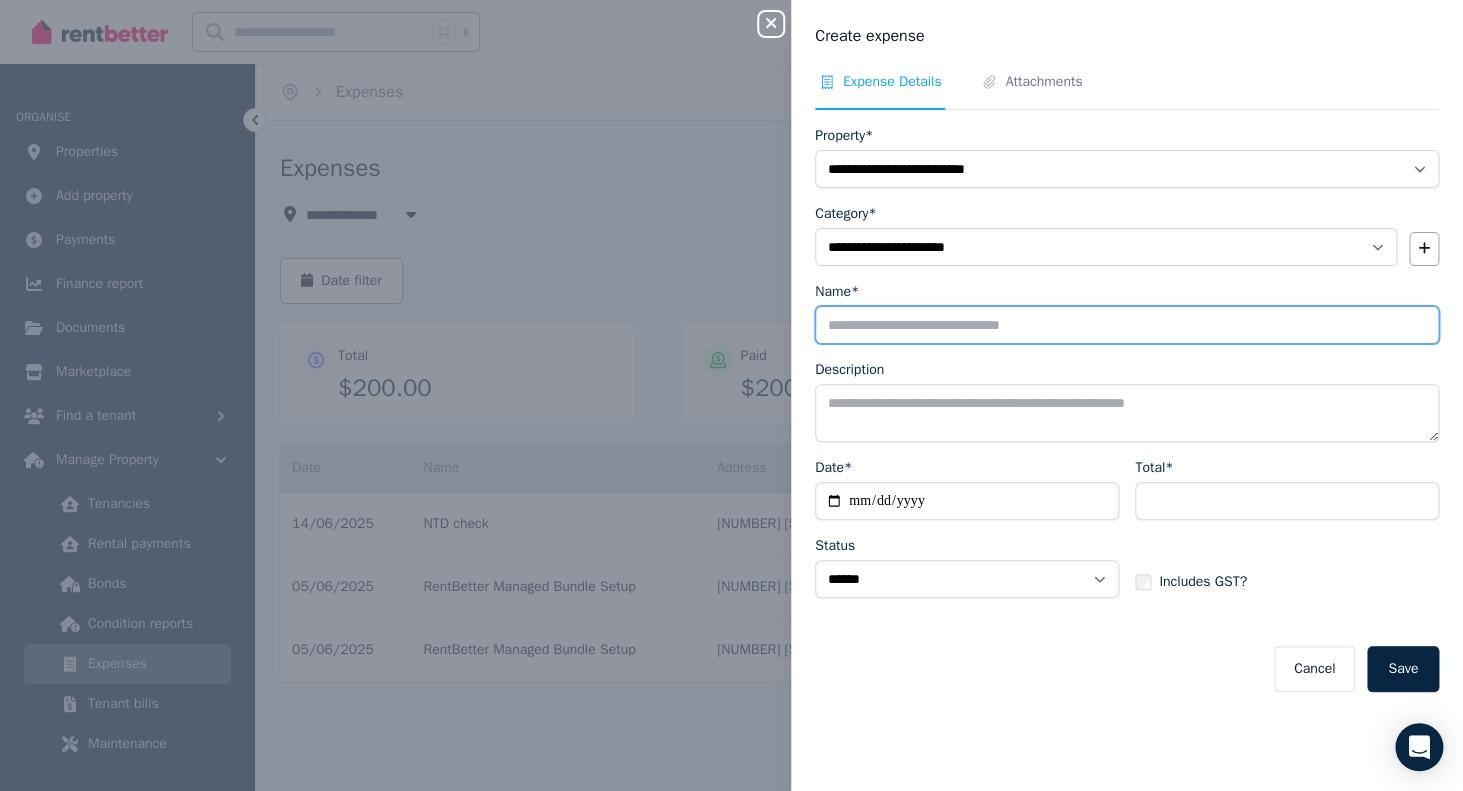 click on "Name*" at bounding box center (1127, 325) 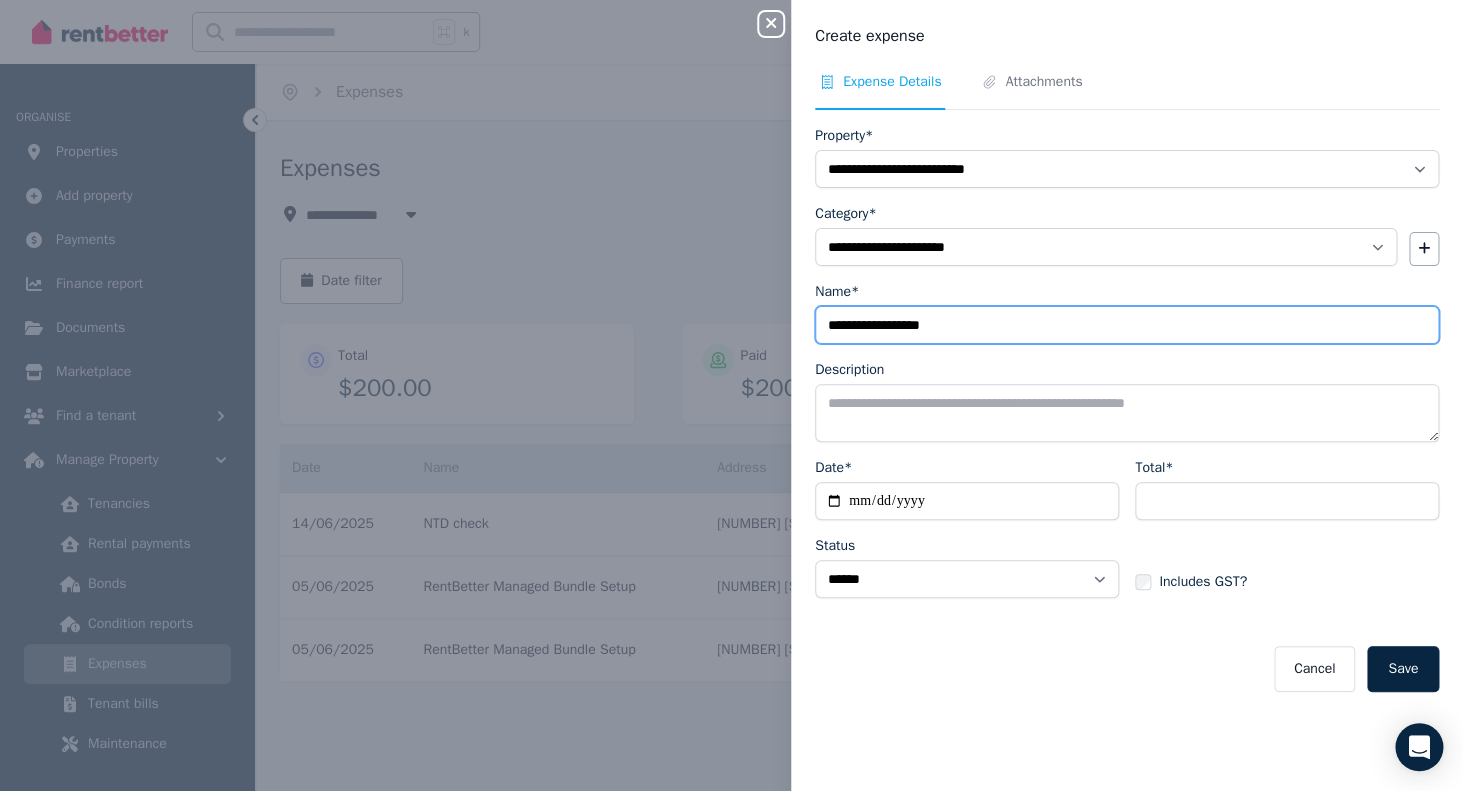 type on "**********" 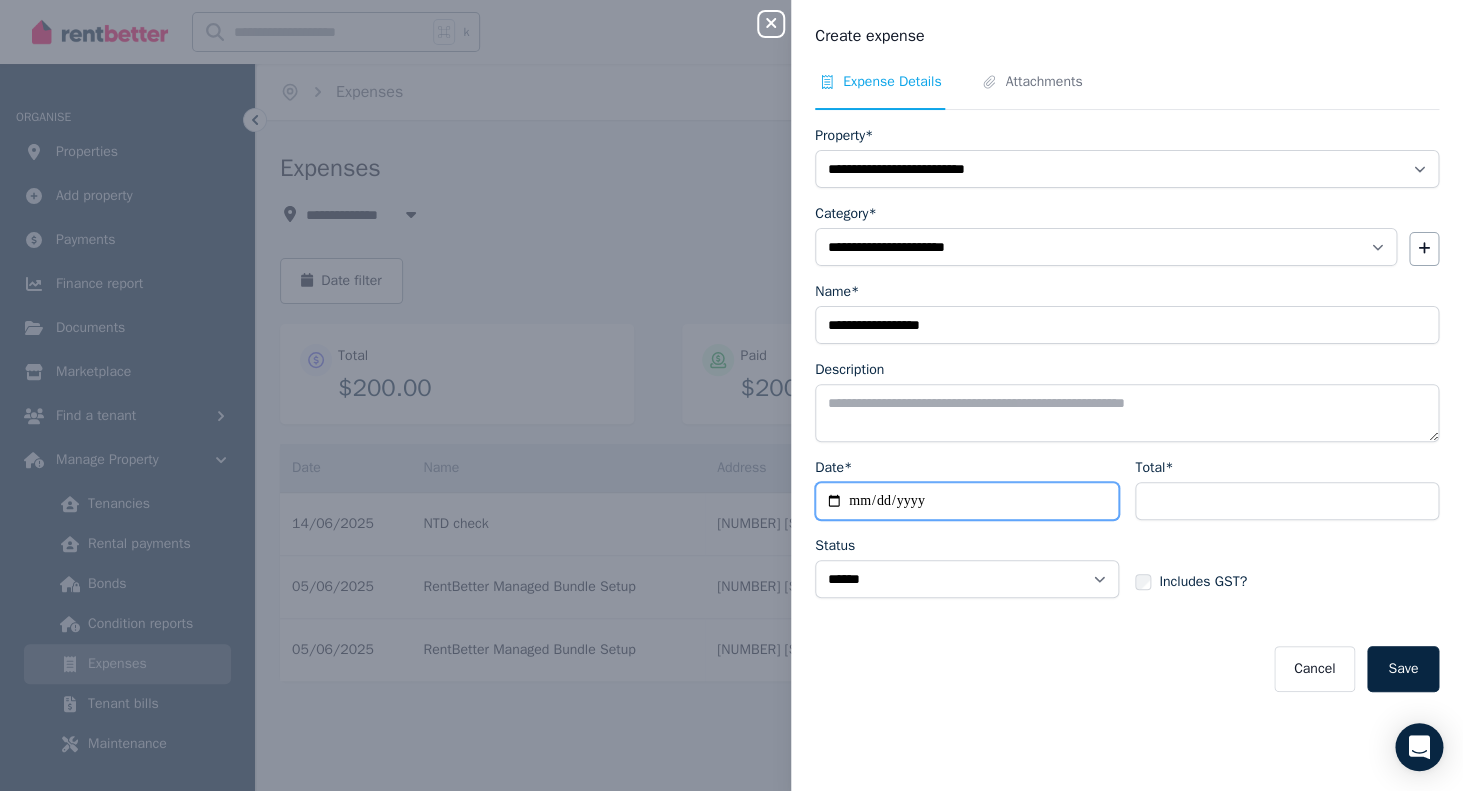 click on "Date*" at bounding box center (967, 501) 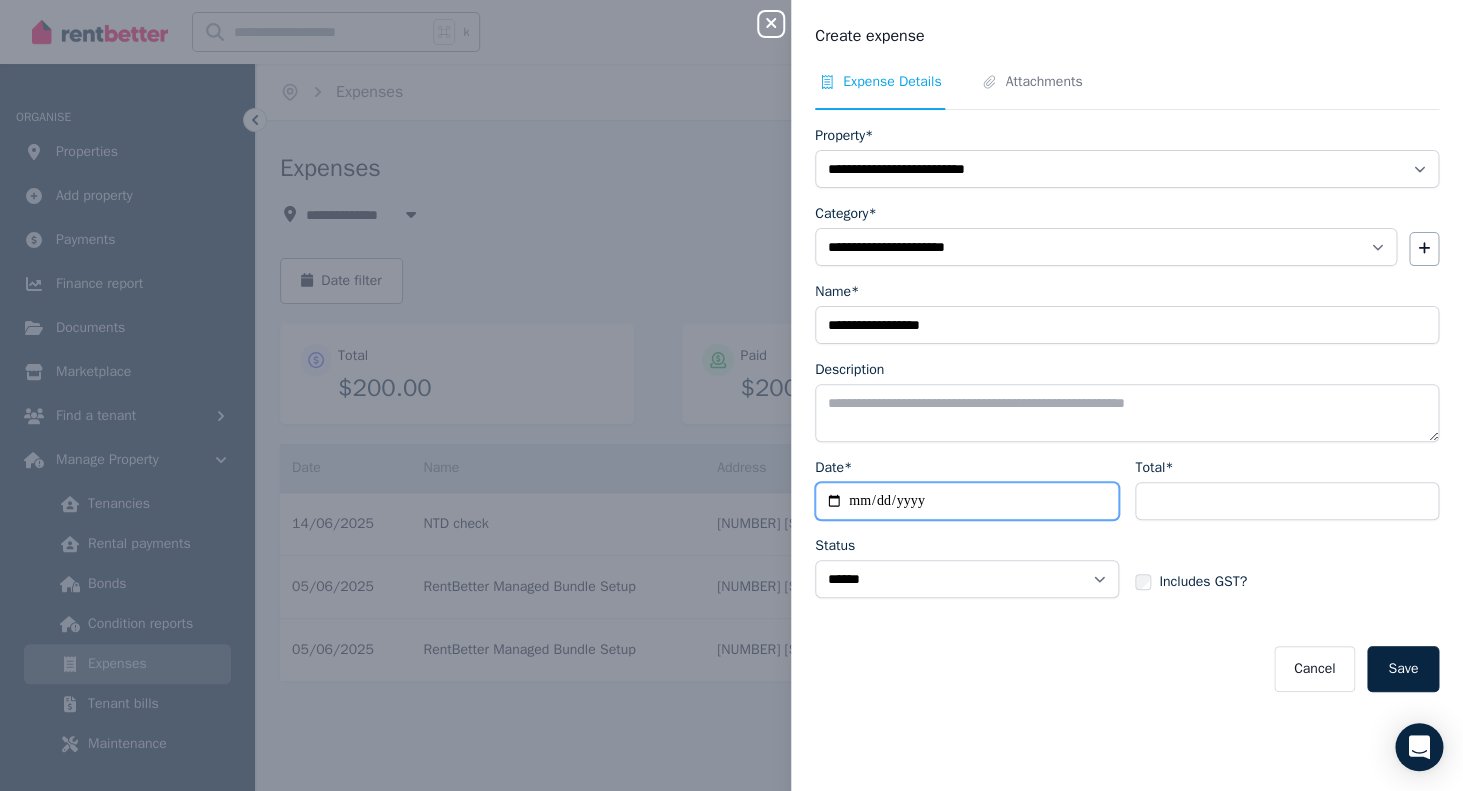 click on "Date*" at bounding box center (967, 501) 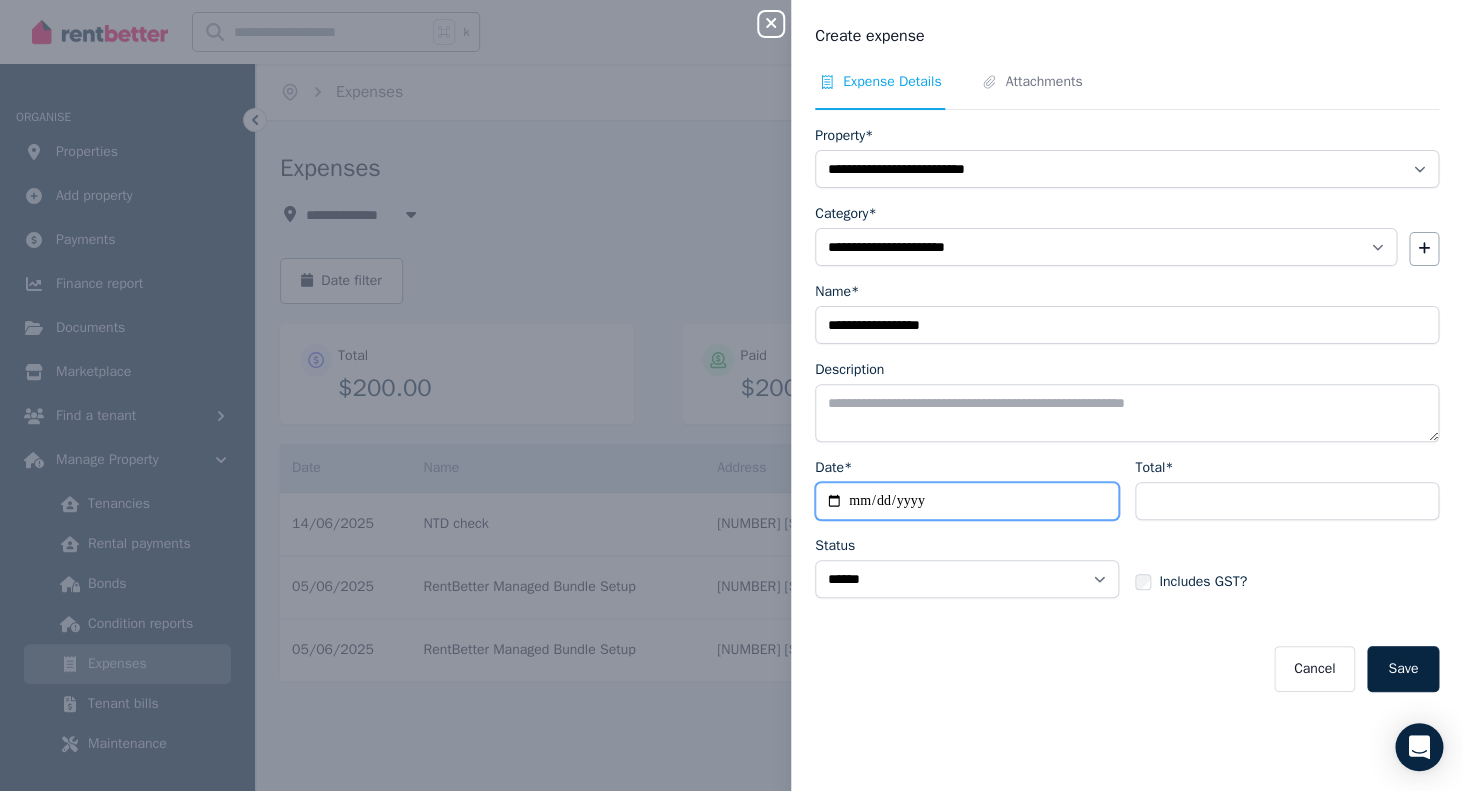 type on "**********" 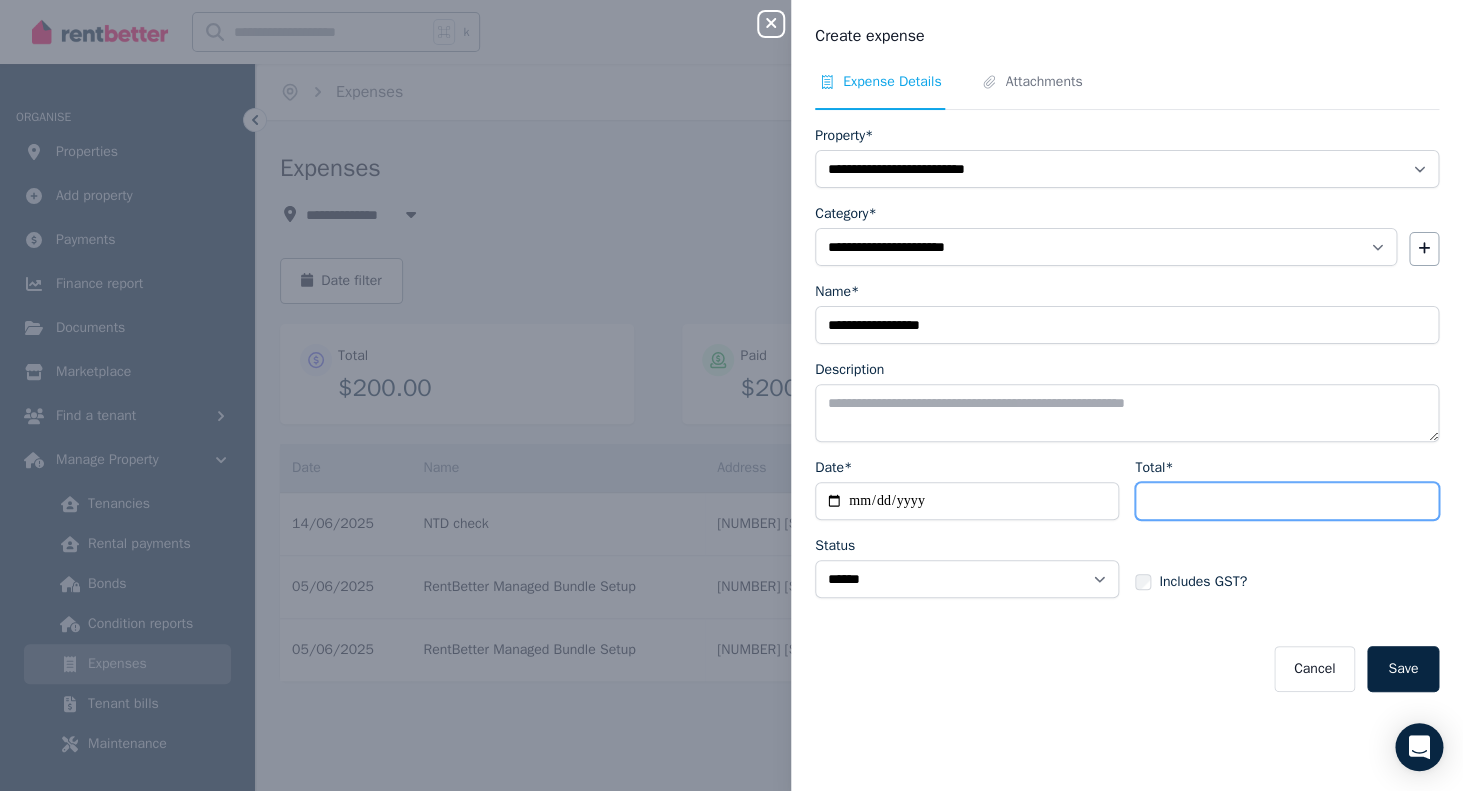 click on "Total*" at bounding box center [1287, 501] 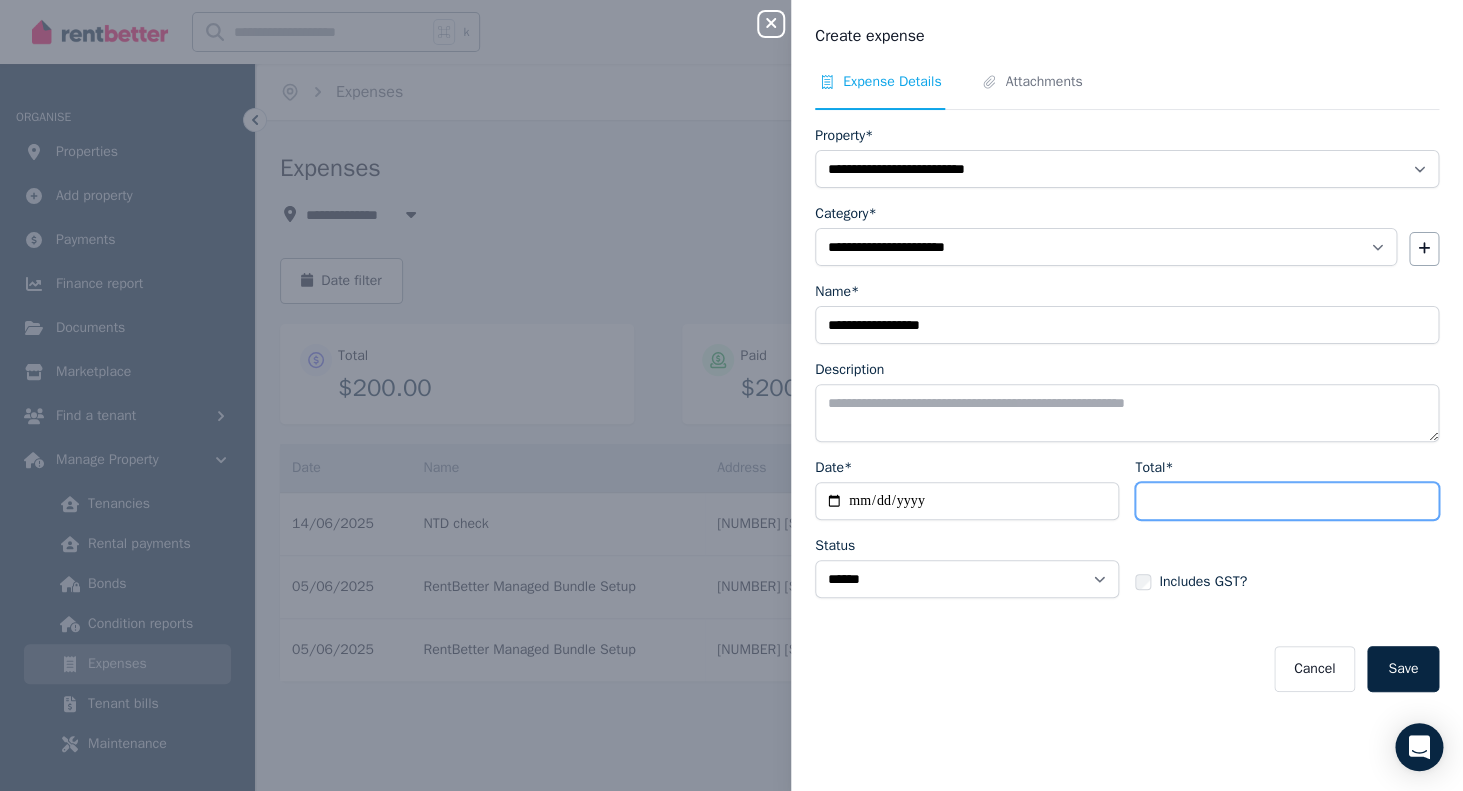 type on "*******" 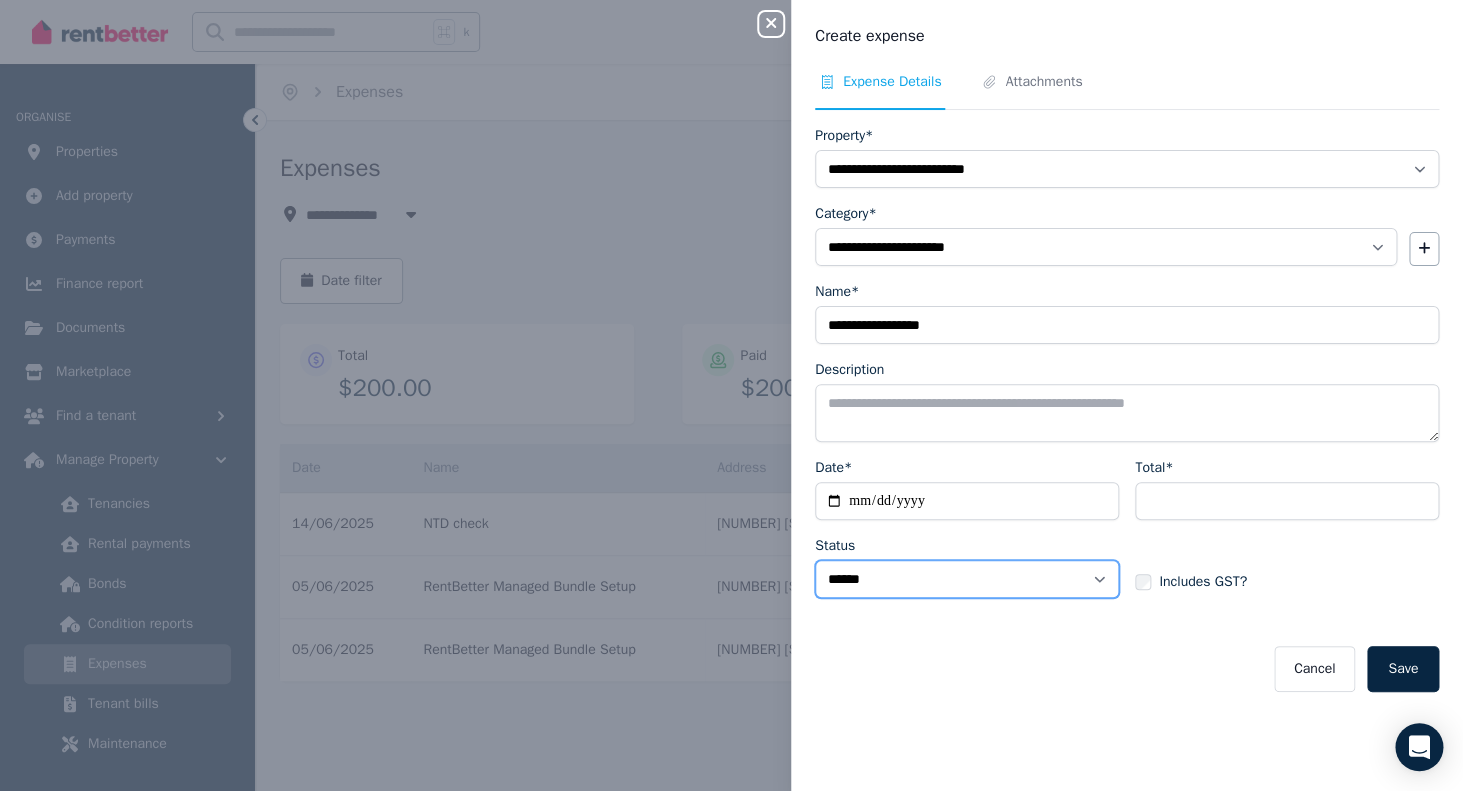 select on "**********" 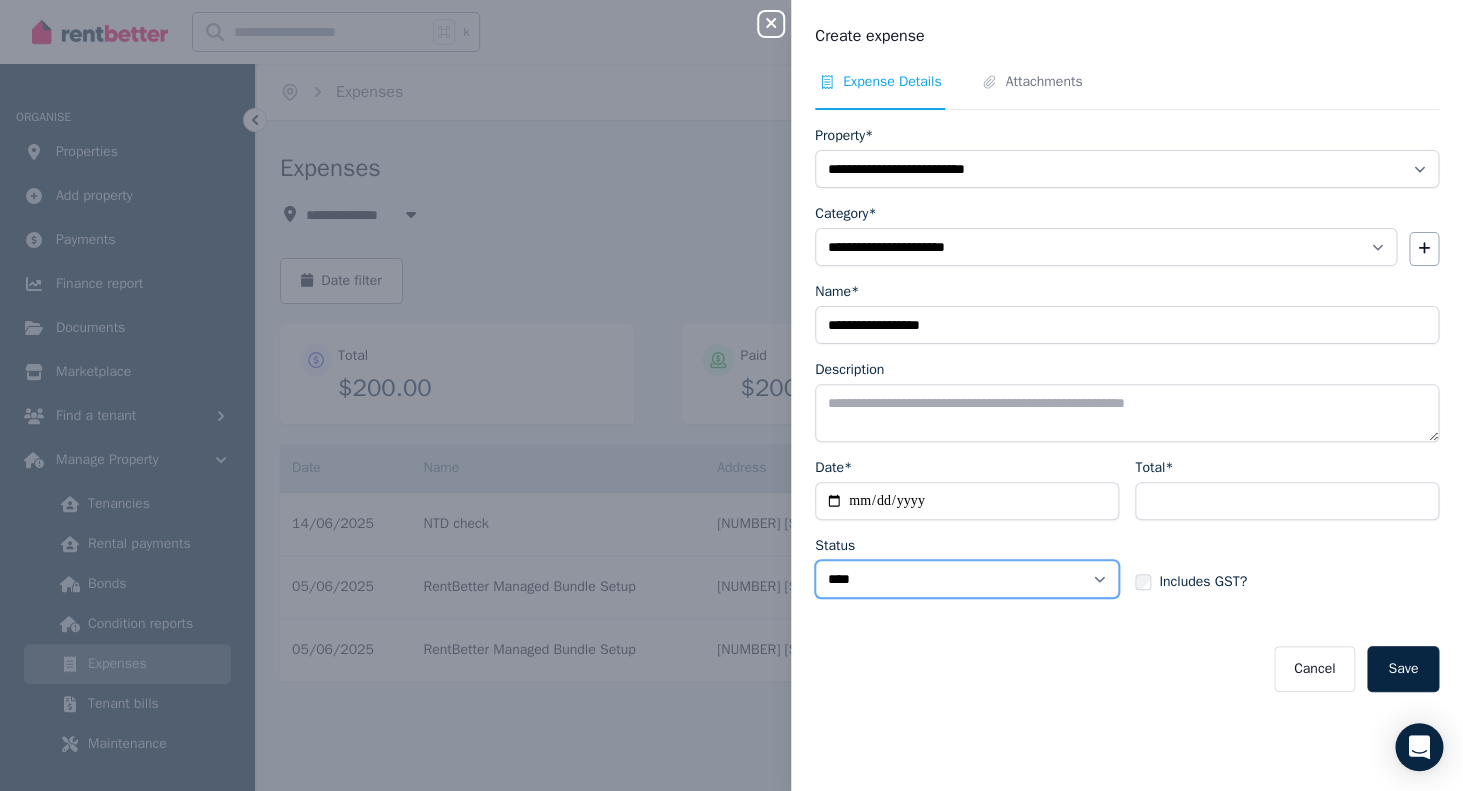 click on "****" at bounding box center [0, 0] 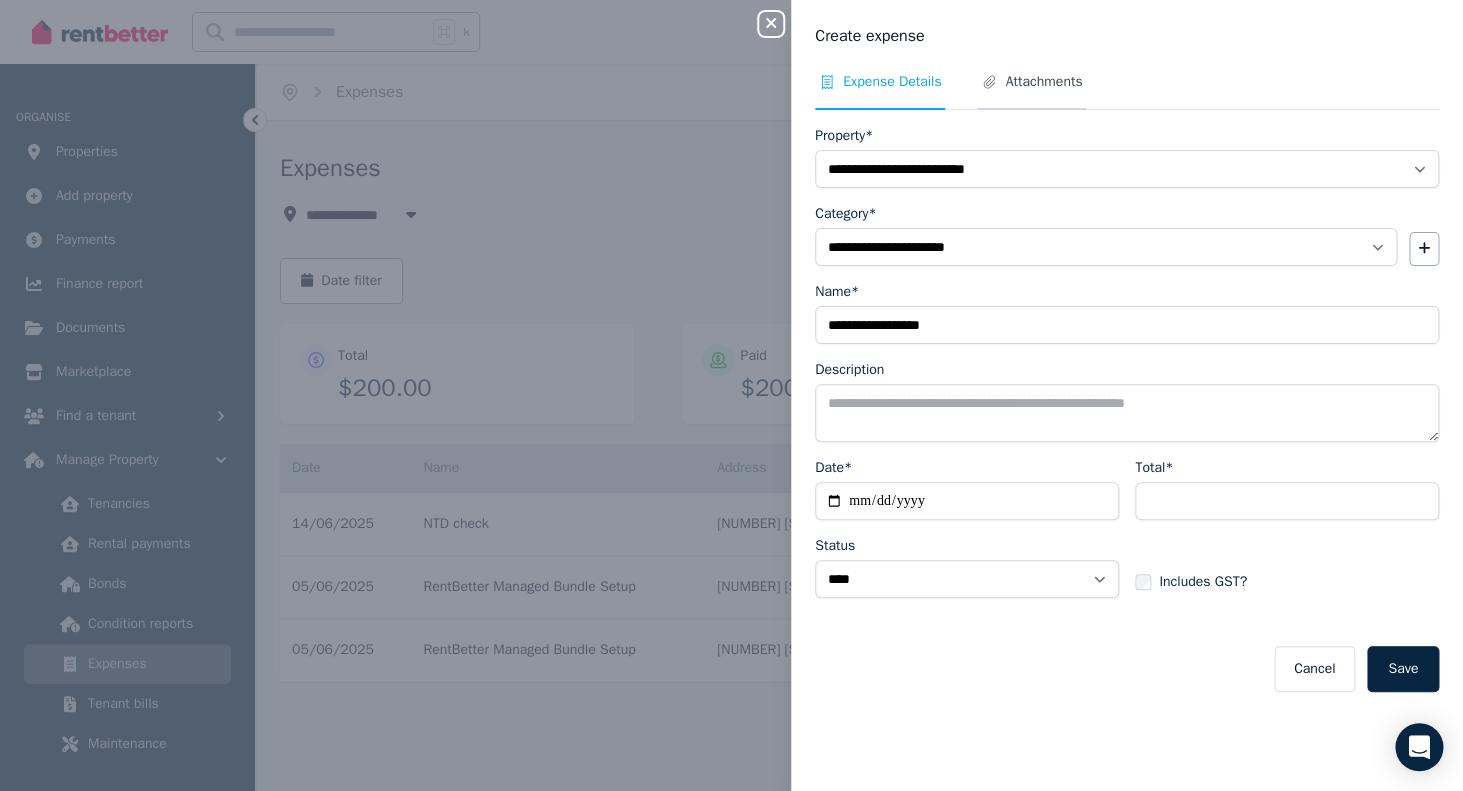 click on "Attachments" at bounding box center [1043, 82] 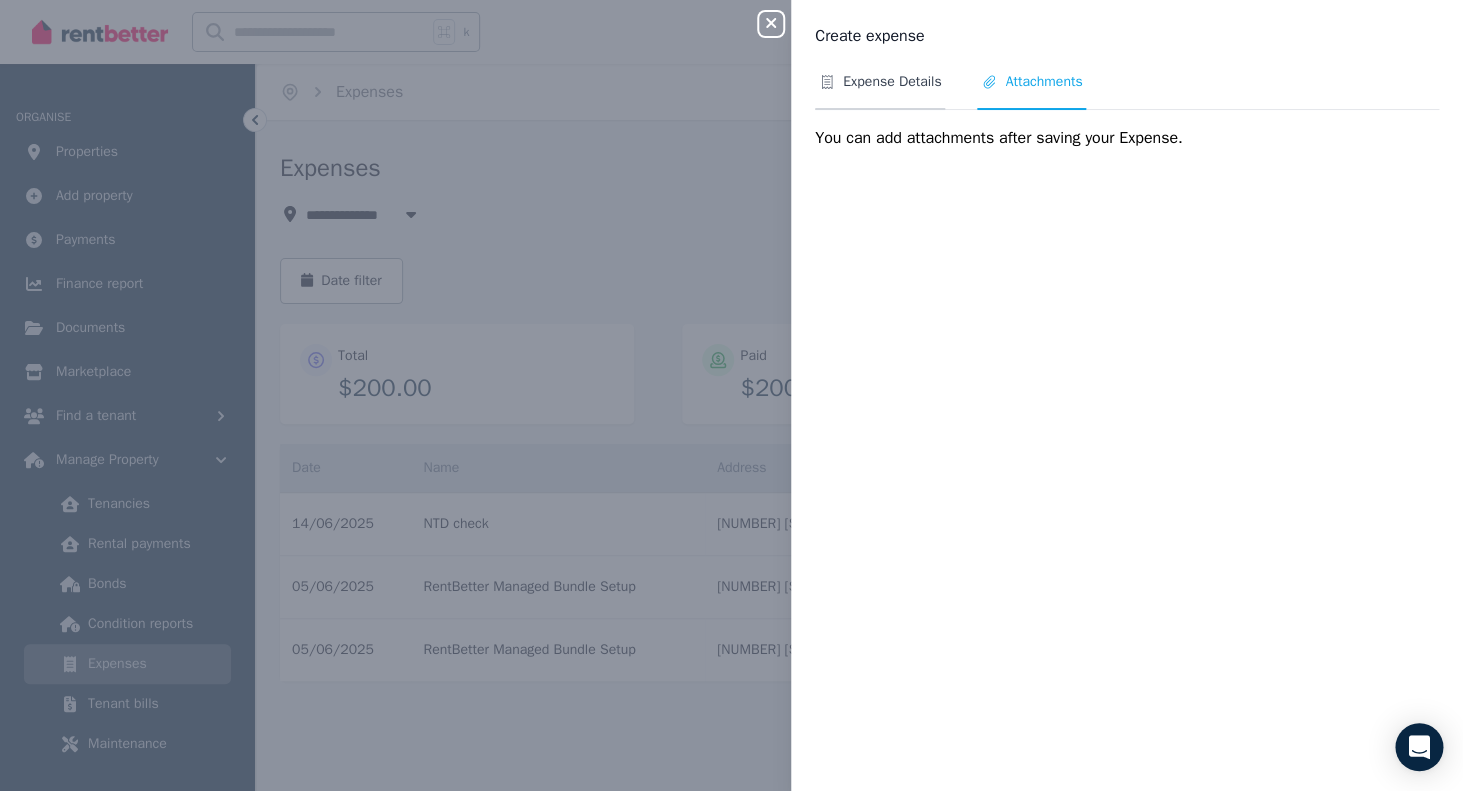 click on "Expense Details" at bounding box center (892, 82) 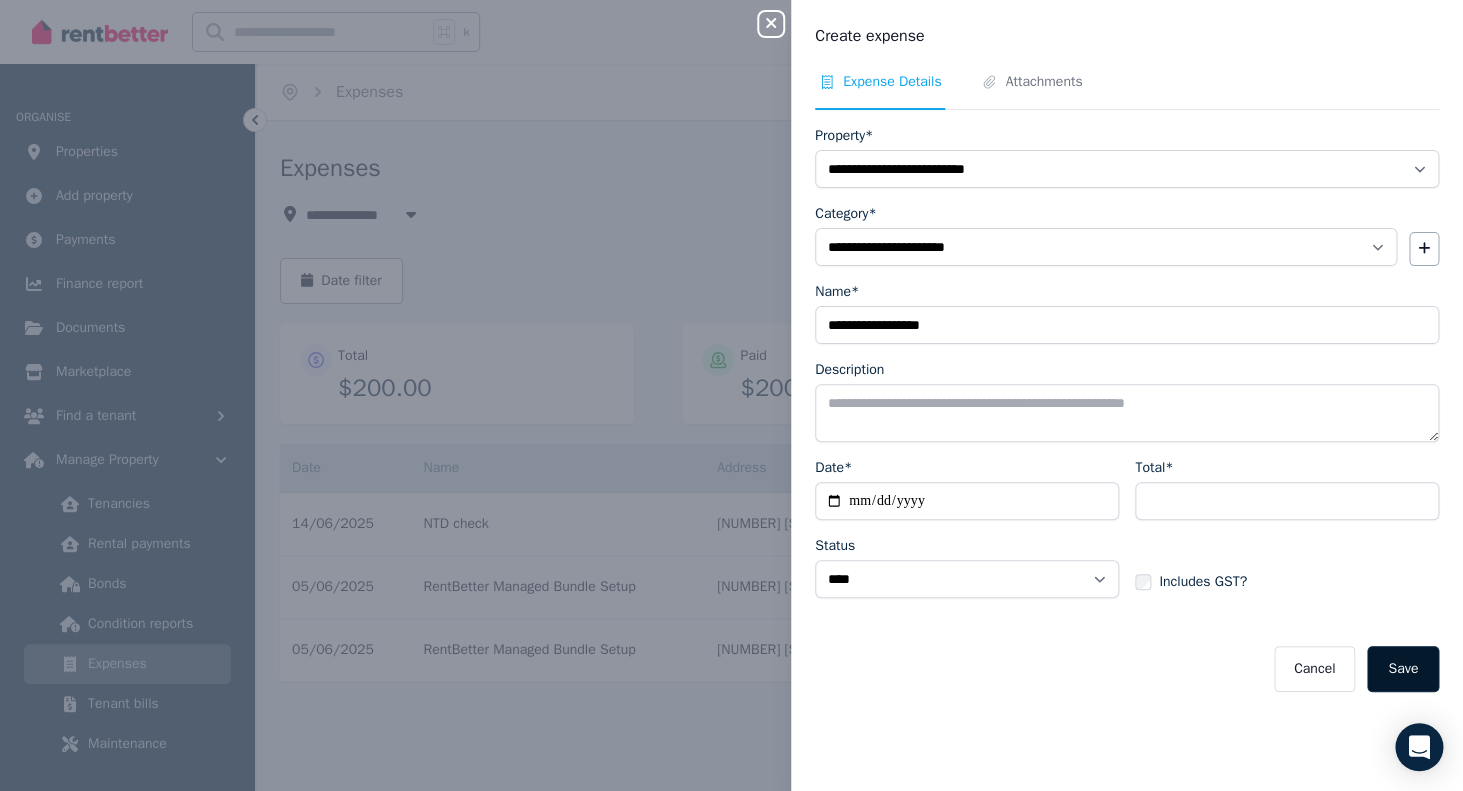 click on "Save" at bounding box center [1403, 669] 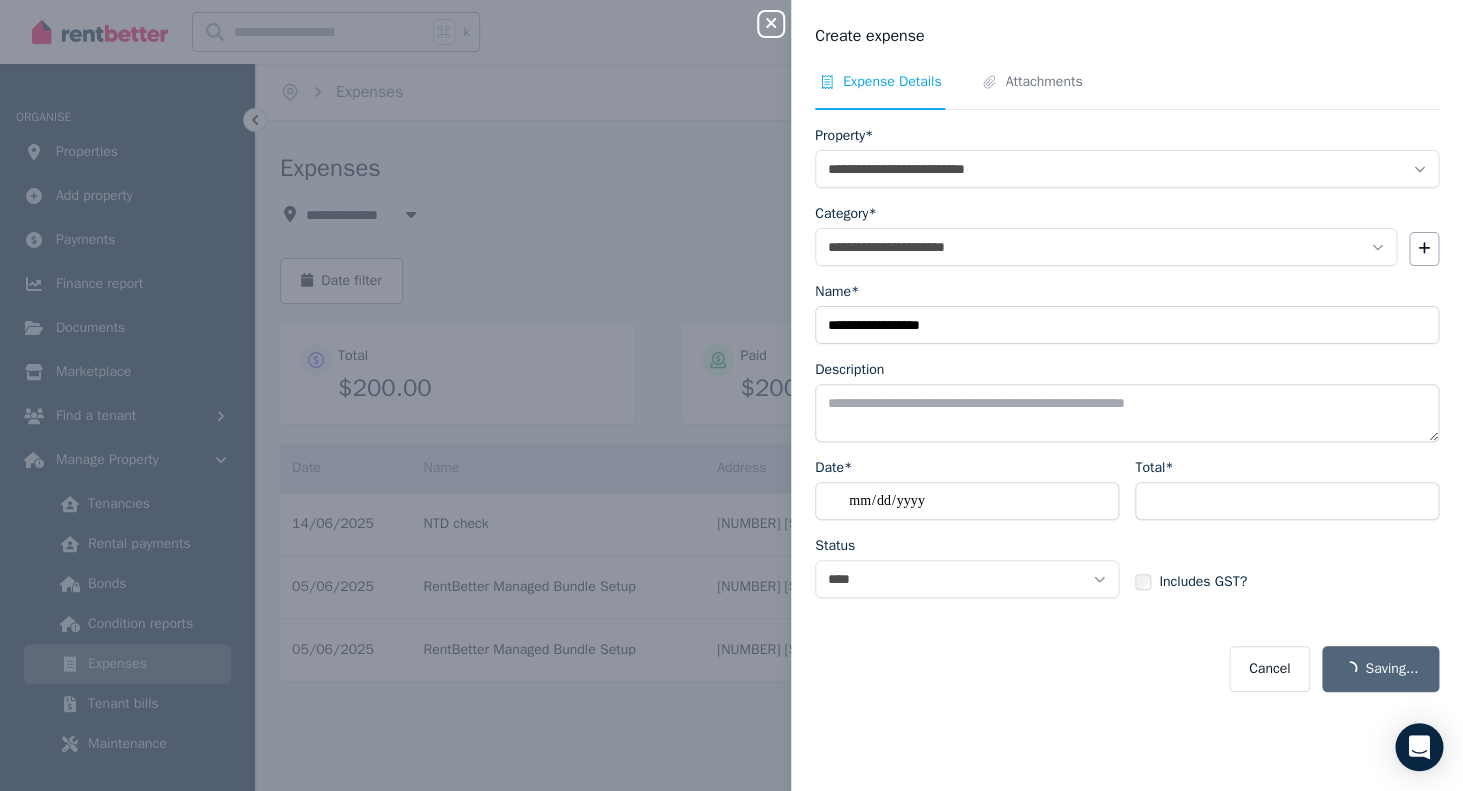 select on "**********" 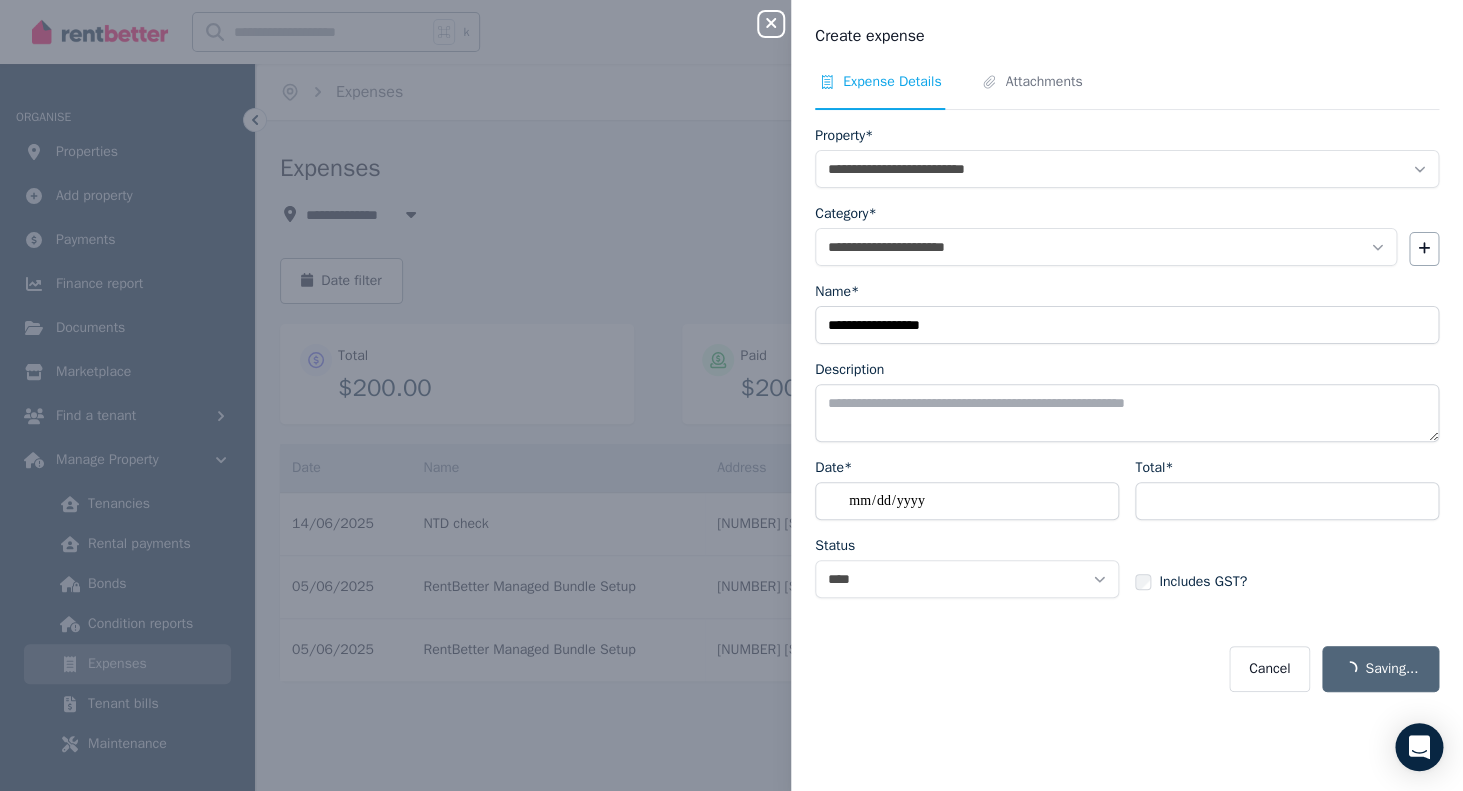 select on "**********" 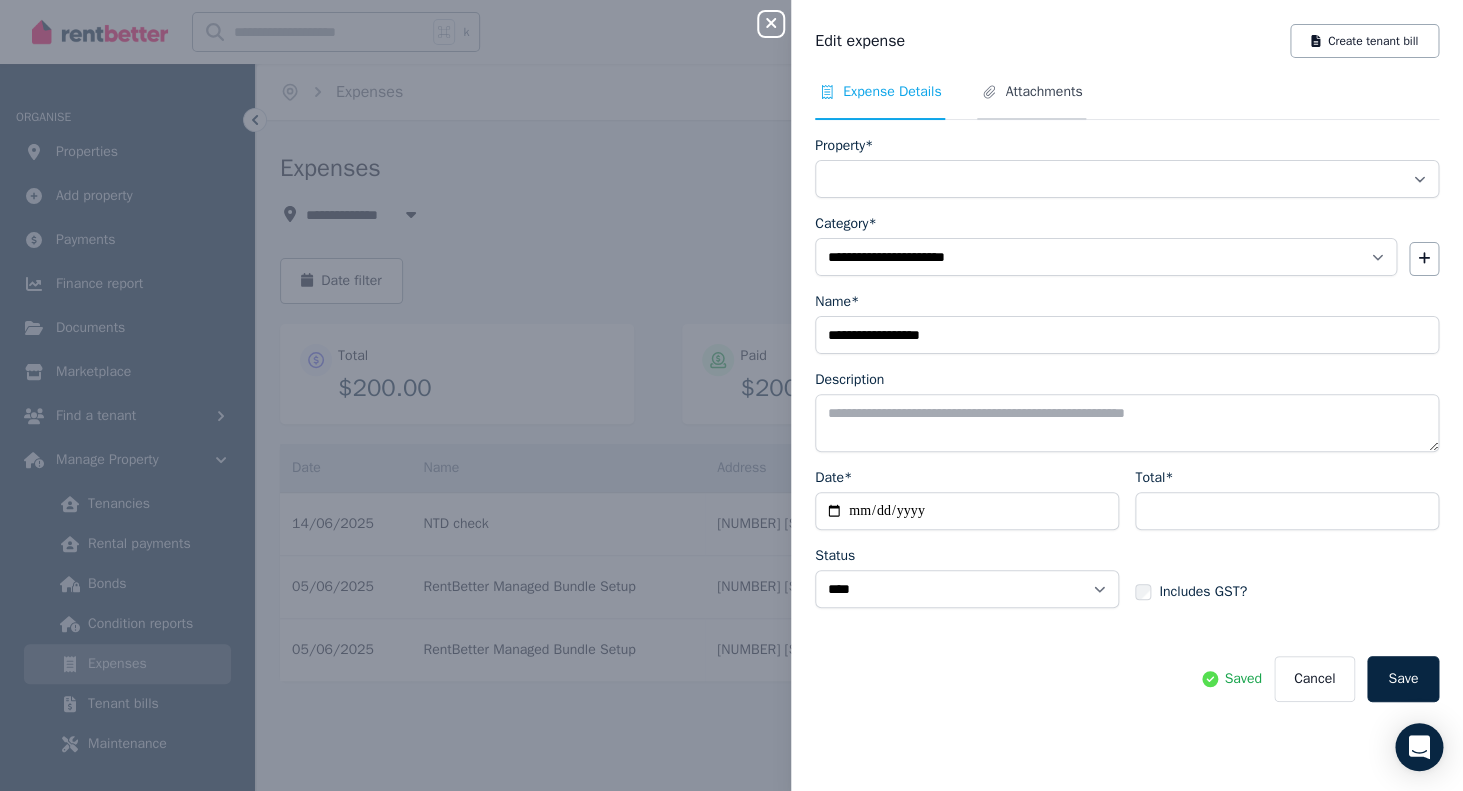 select on "**********" 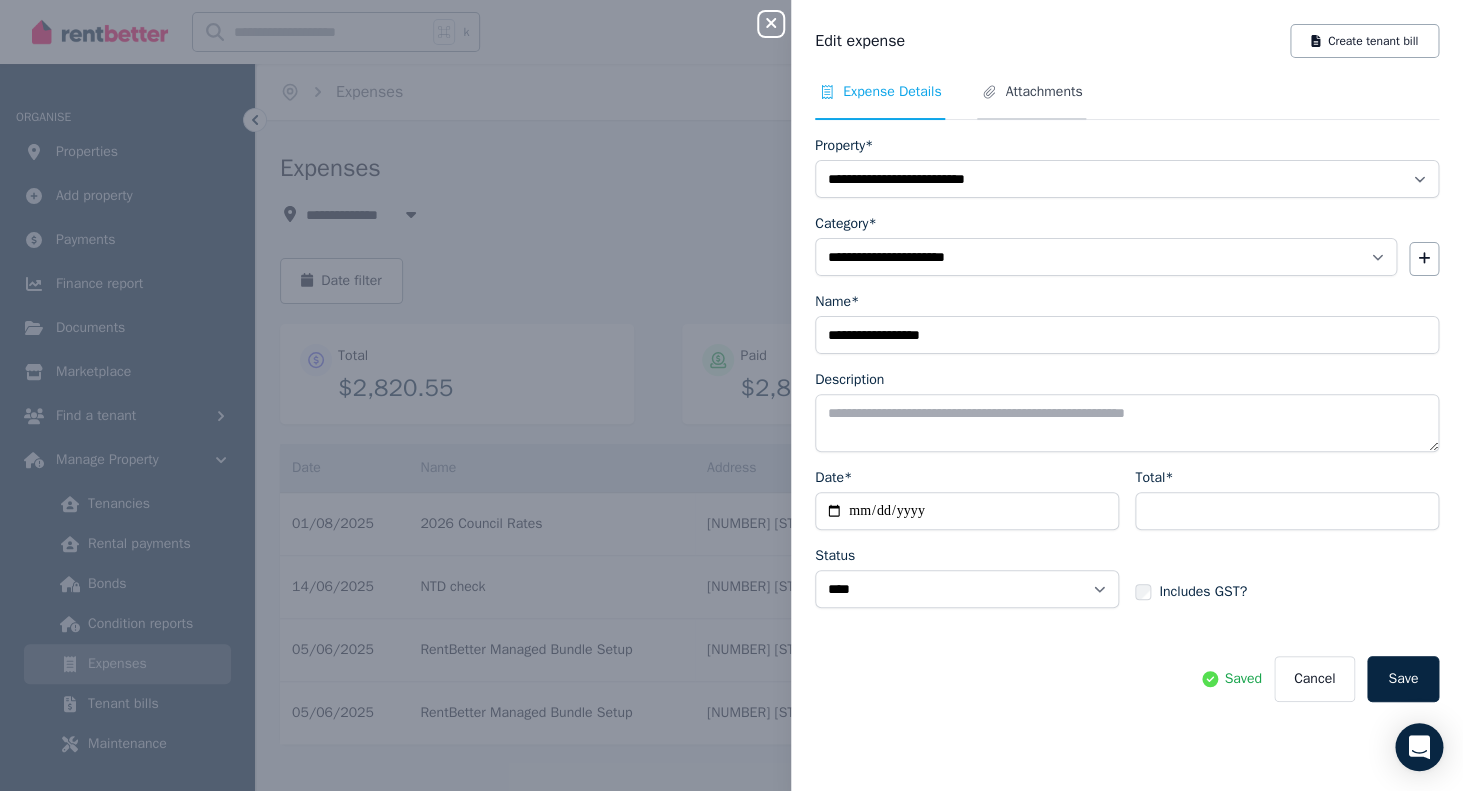 click on "Attachments" at bounding box center (1043, 92) 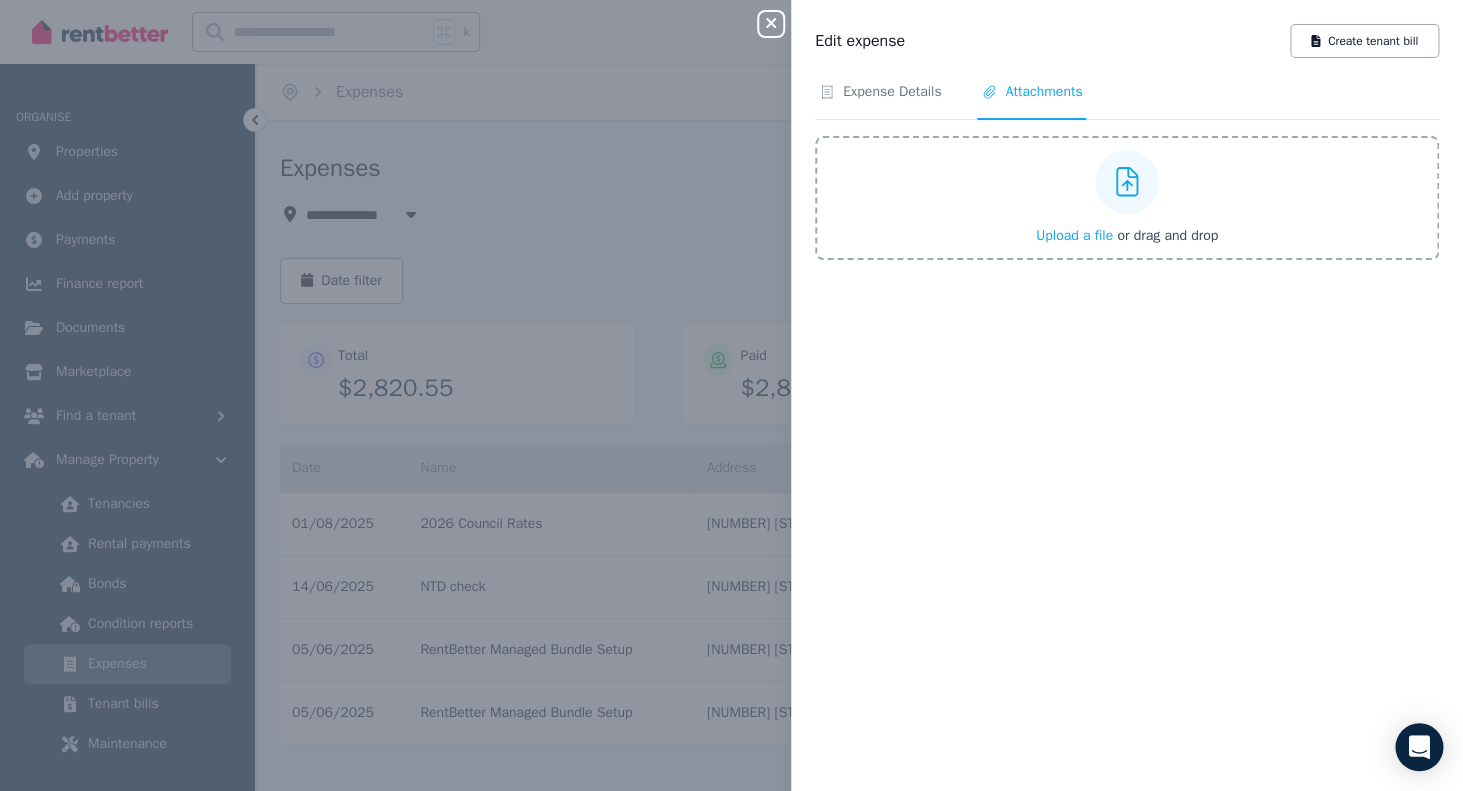 click at bounding box center (1127, 182) 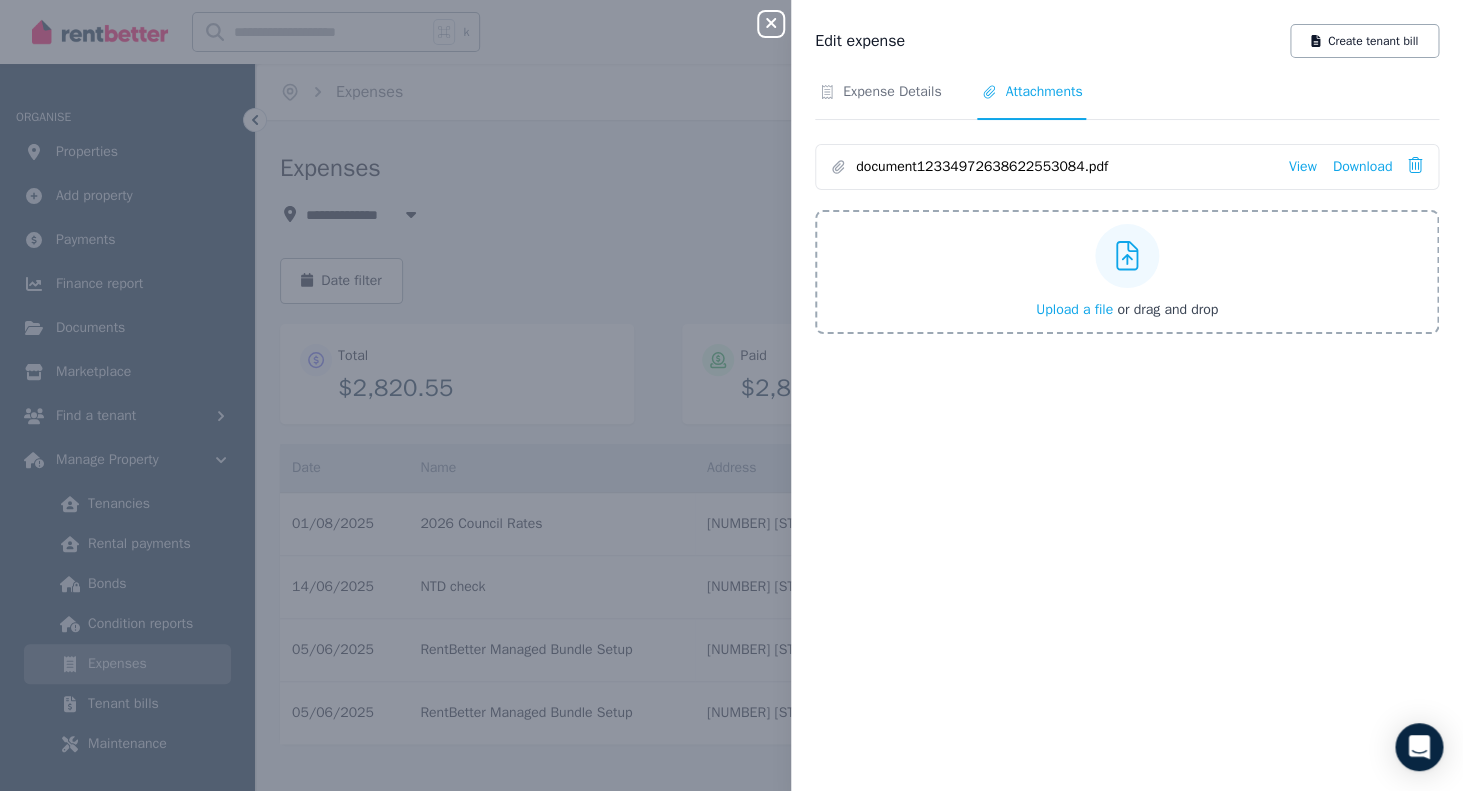click 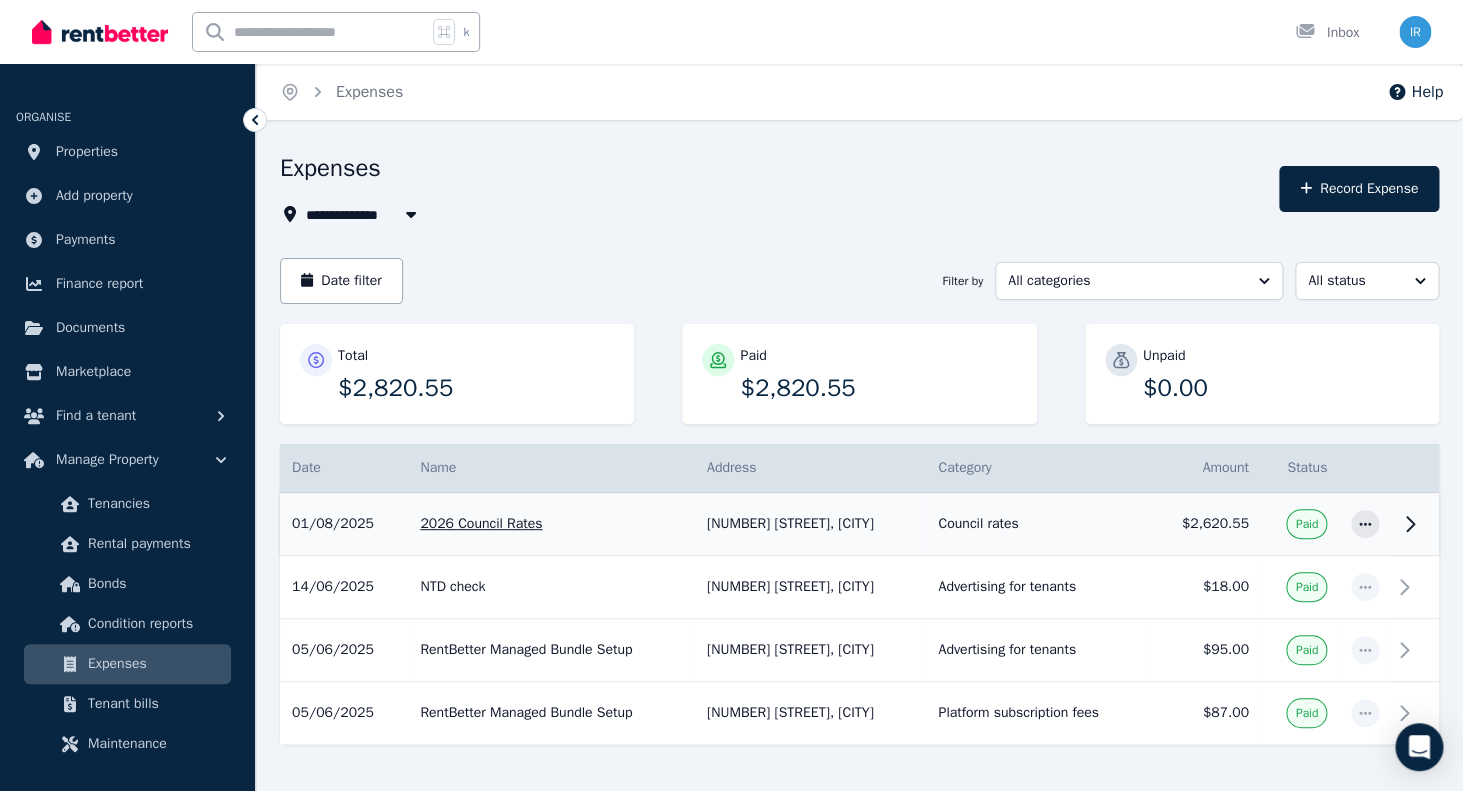 click on "2026 Council Rates" at bounding box center (551, 524) 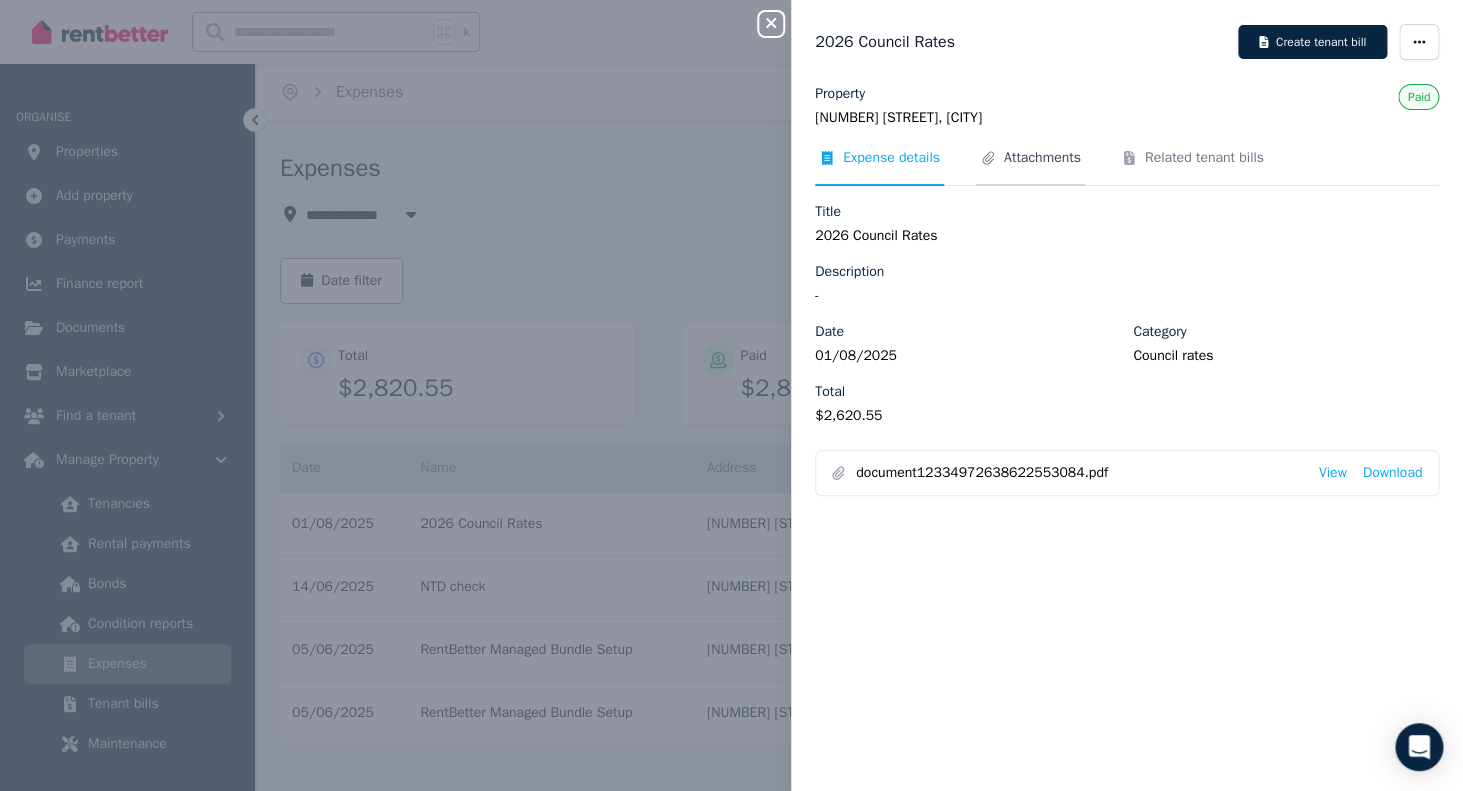 click on "Attachments" at bounding box center [1042, 158] 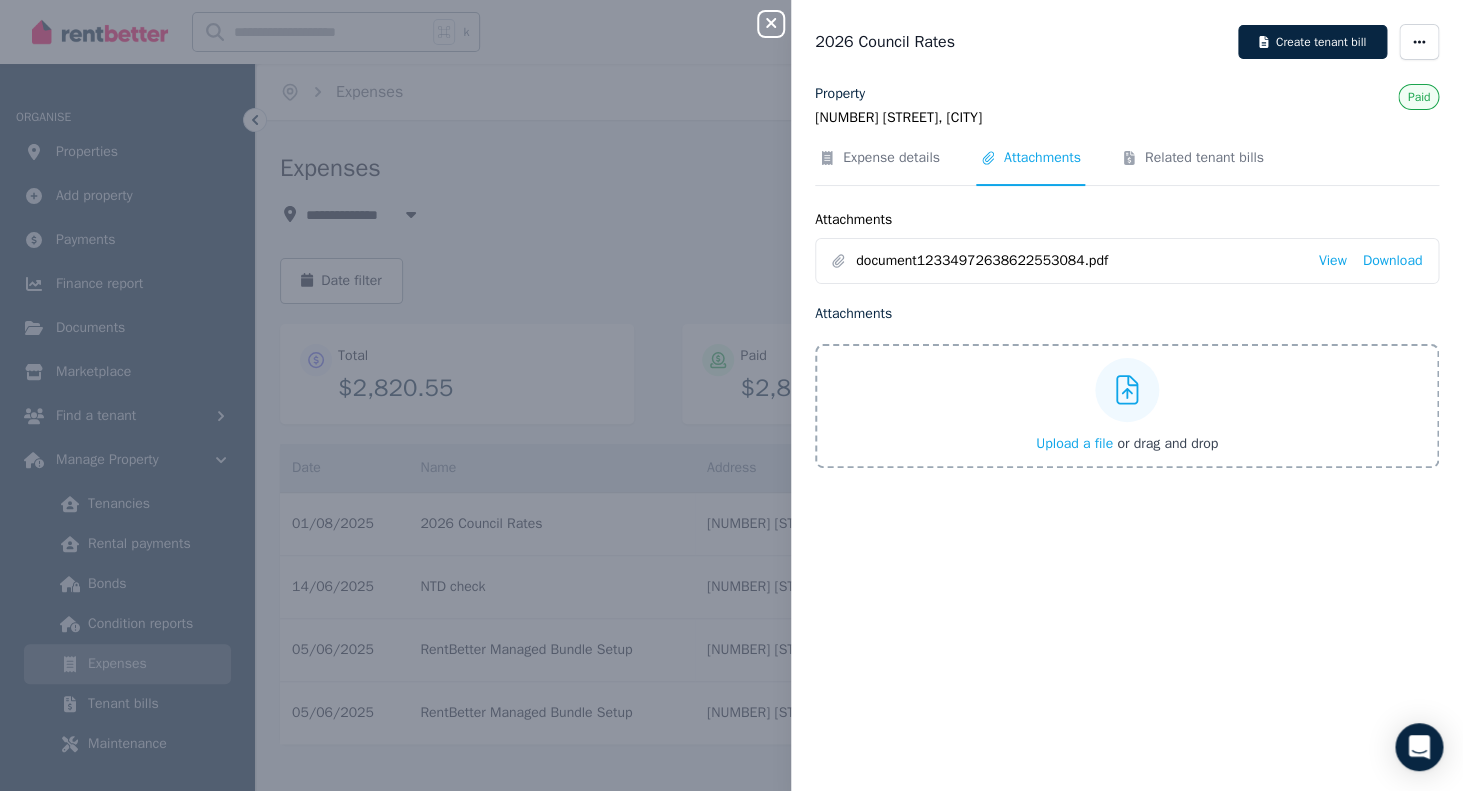 click 